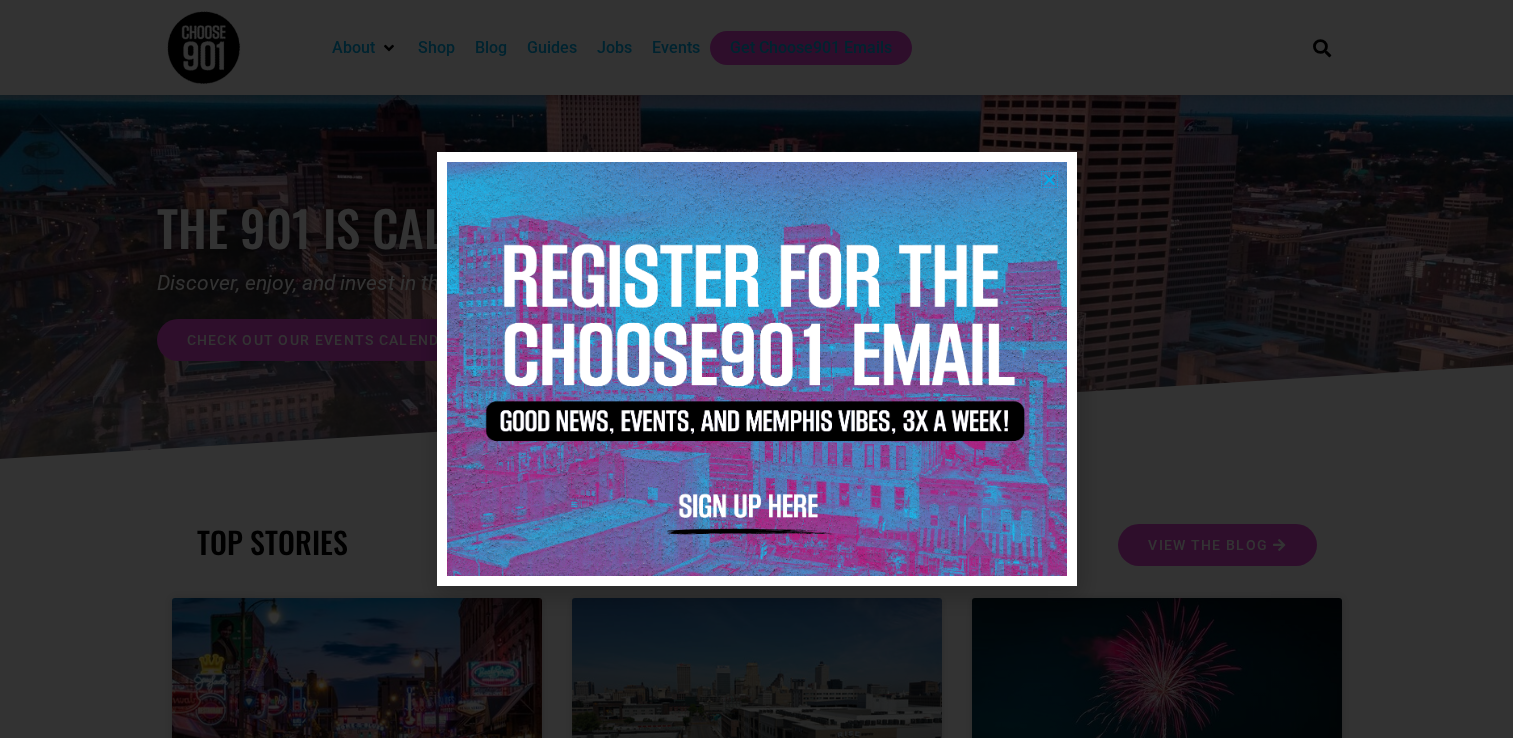 scroll, scrollTop: 0, scrollLeft: 0, axis: both 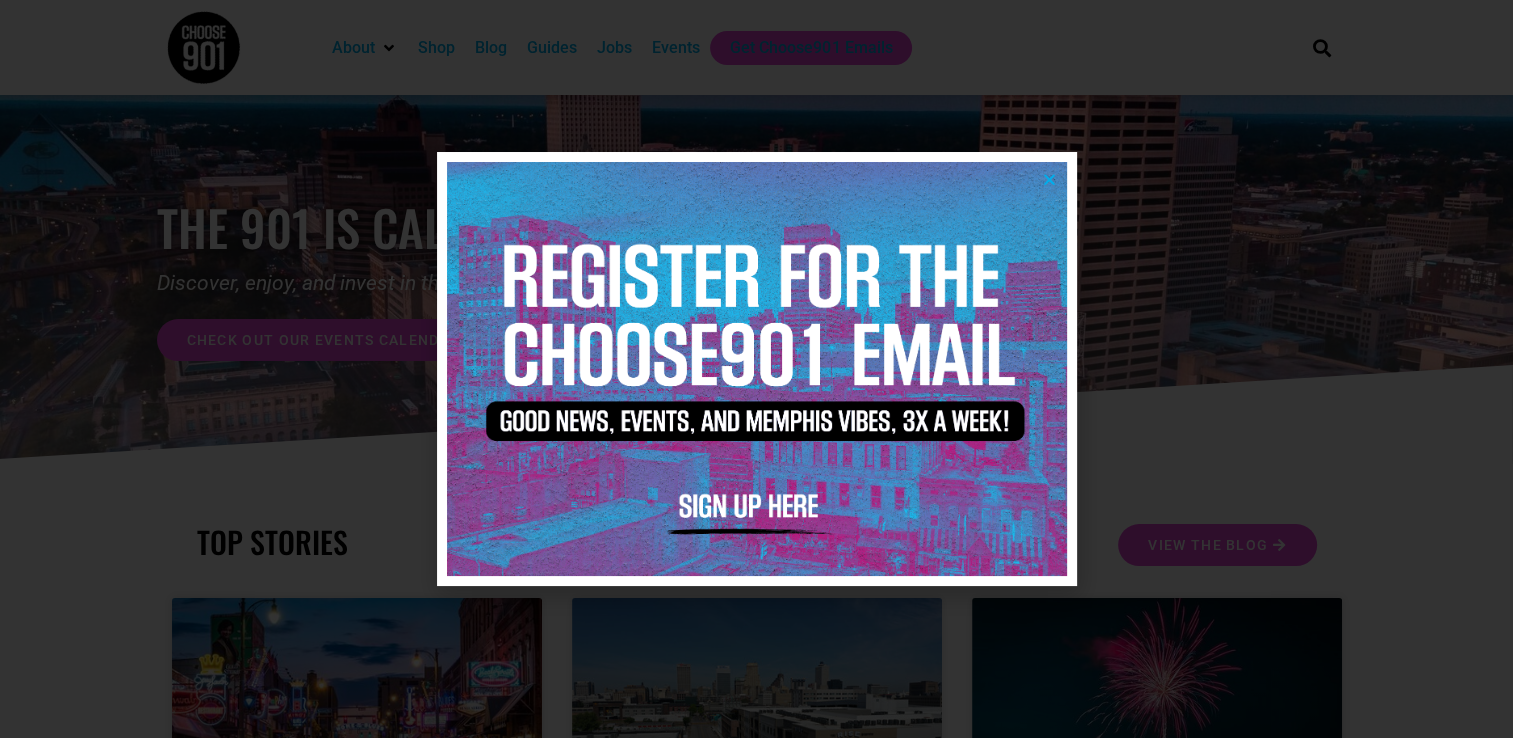 click at bounding box center [1049, 179] 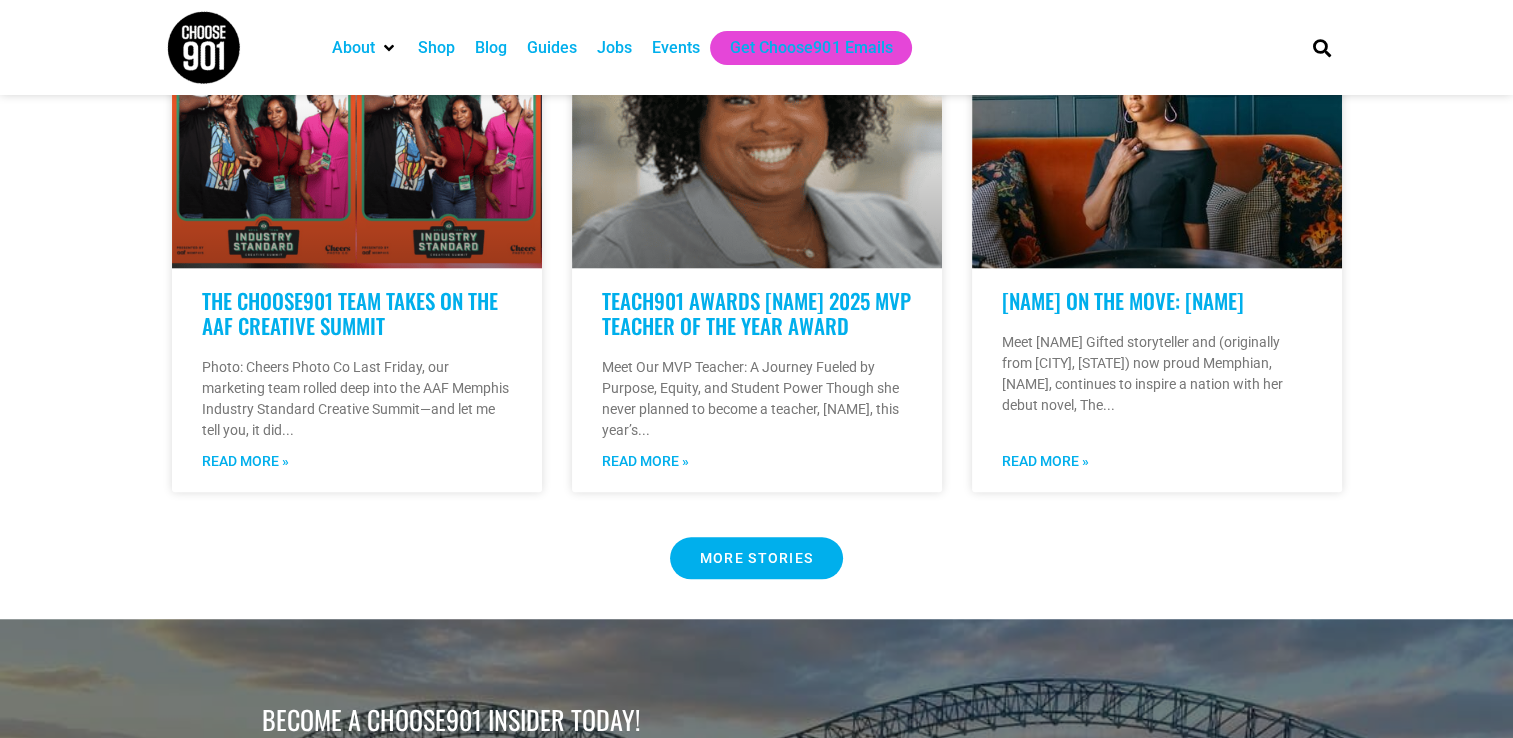 scroll, scrollTop: 0, scrollLeft: 0, axis: both 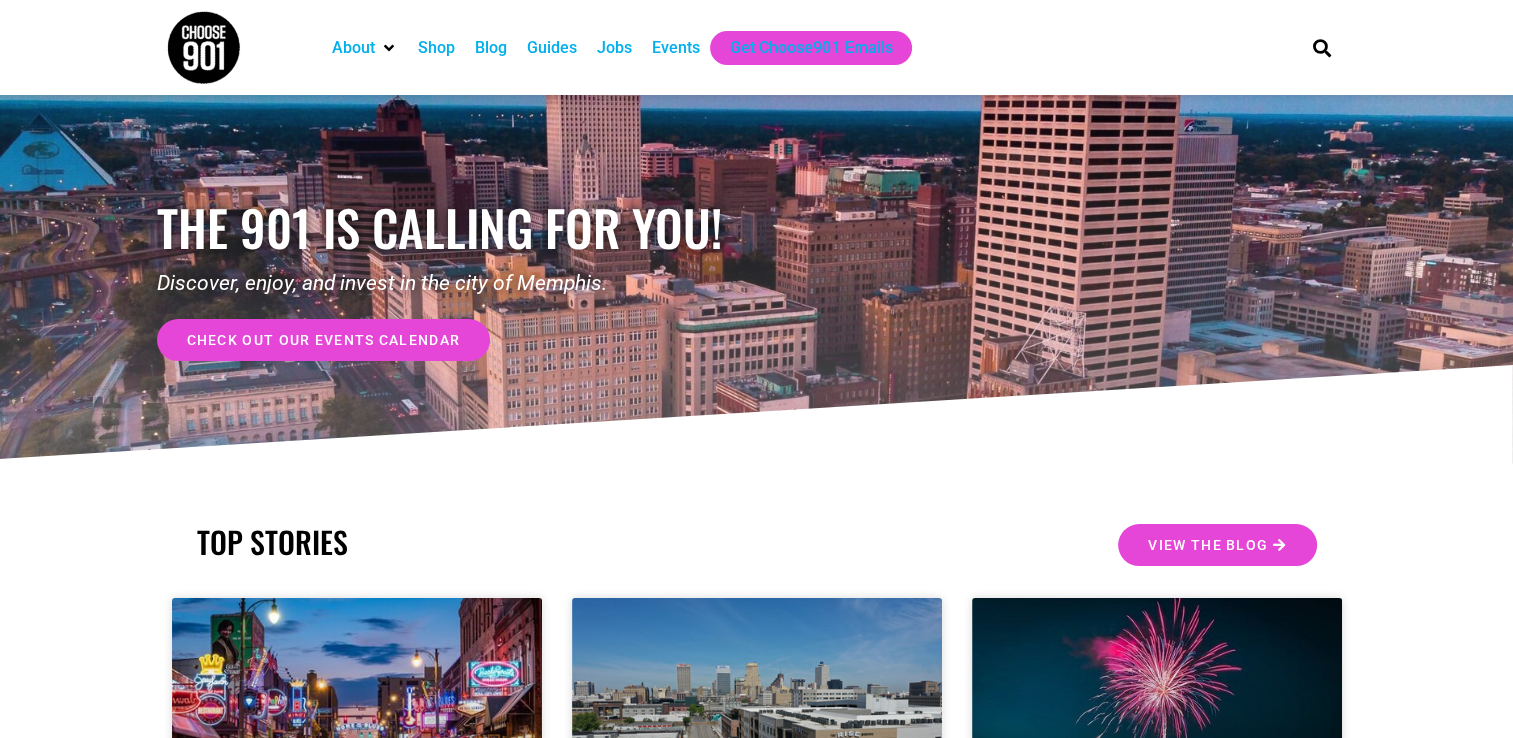 click on "Jobs" at bounding box center [614, 48] 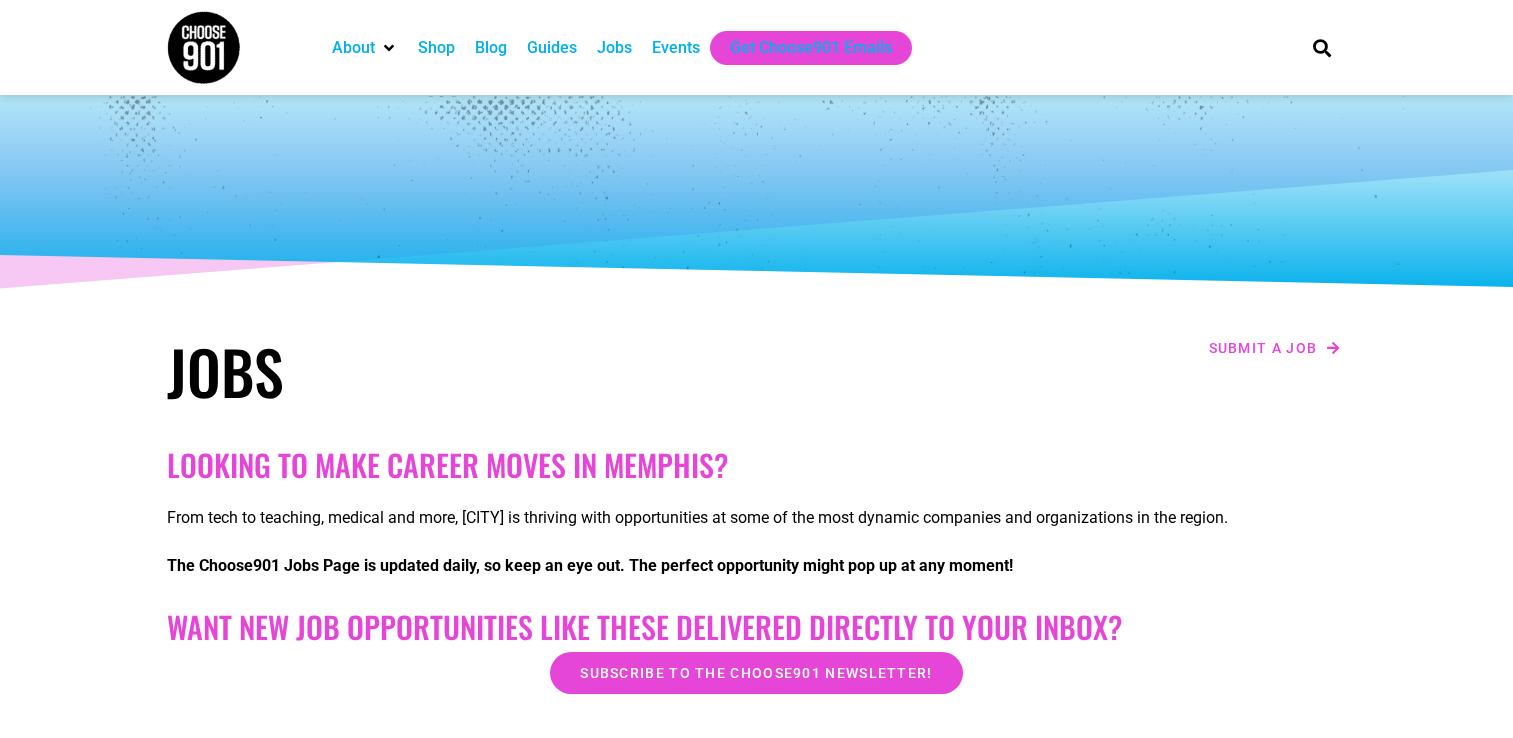 scroll, scrollTop: 0, scrollLeft: 0, axis: both 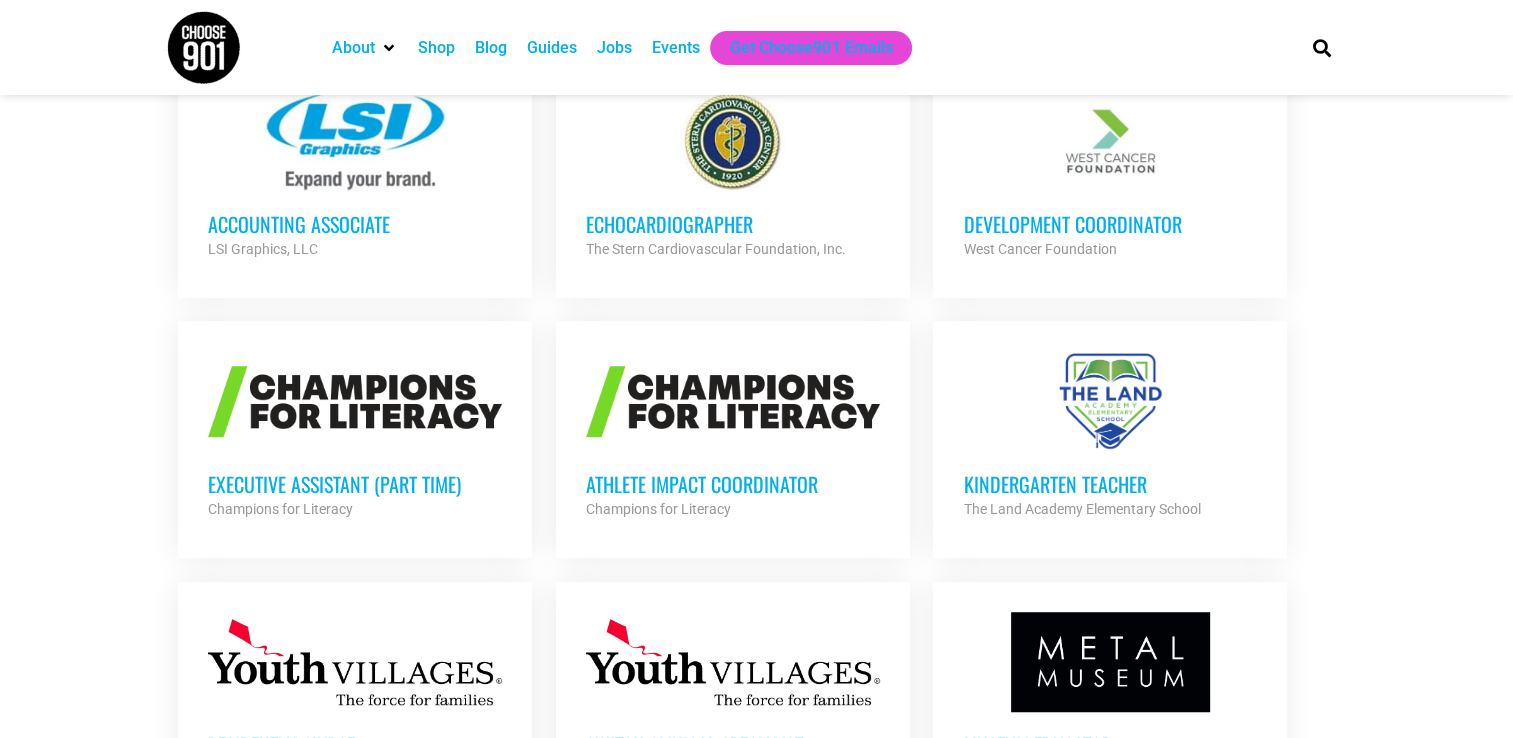 click on "Executive Assistant (Part Time)" at bounding box center [355, 484] 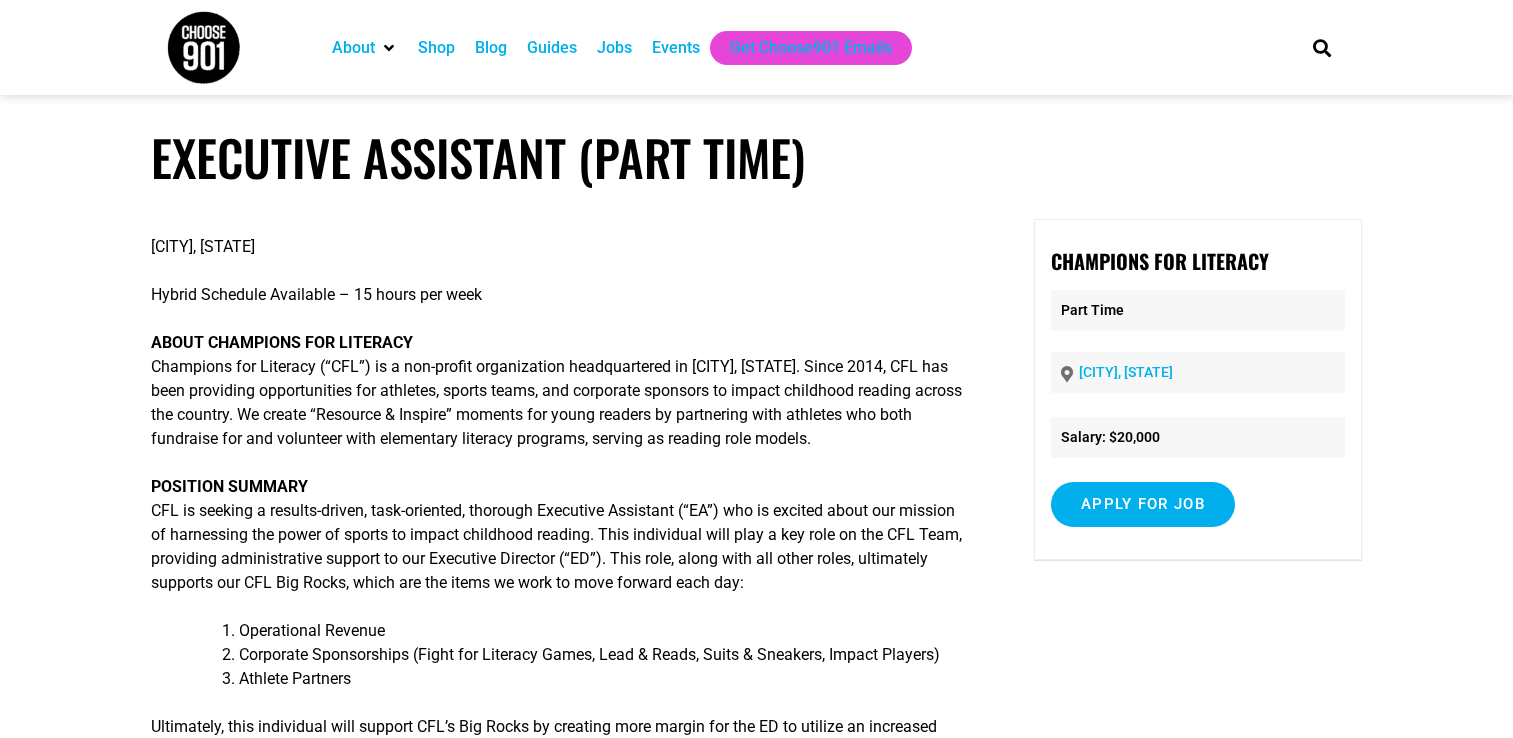 scroll, scrollTop: 0, scrollLeft: 0, axis: both 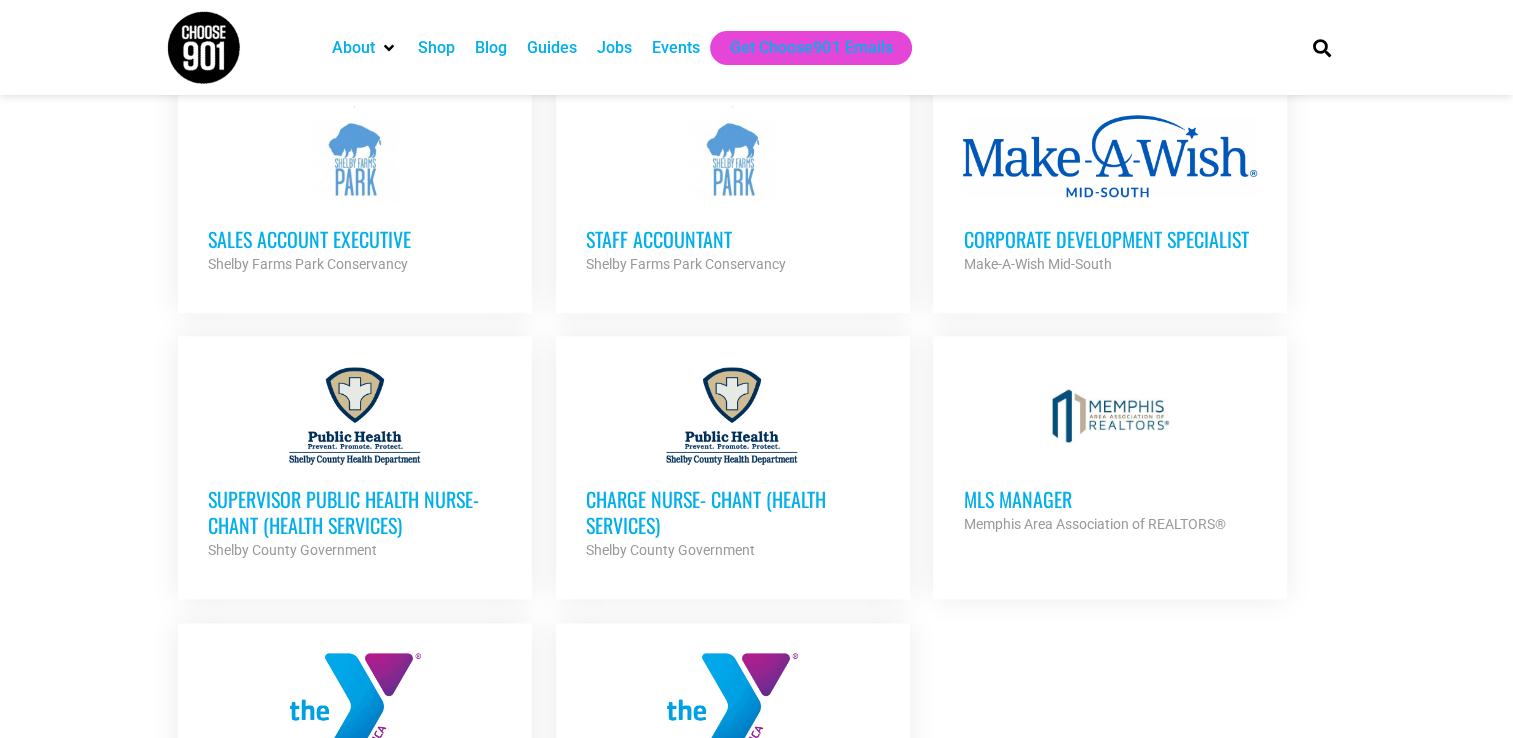click on "Sales Account Executive
Shelby Farms Park Conservancy
Partner Org" at bounding box center (355, 241) 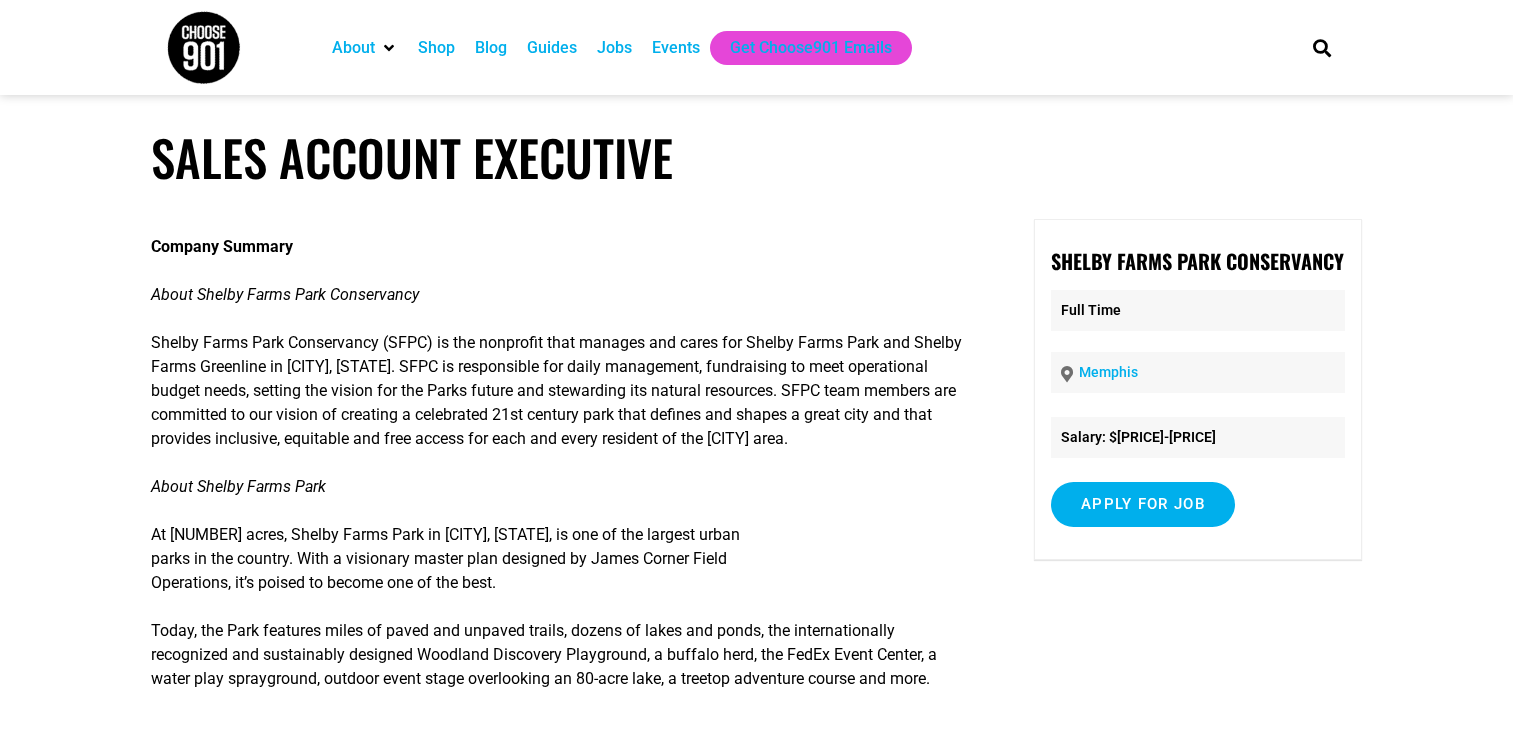 scroll, scrollTop: 0, scrollLeft: 0, axis: both 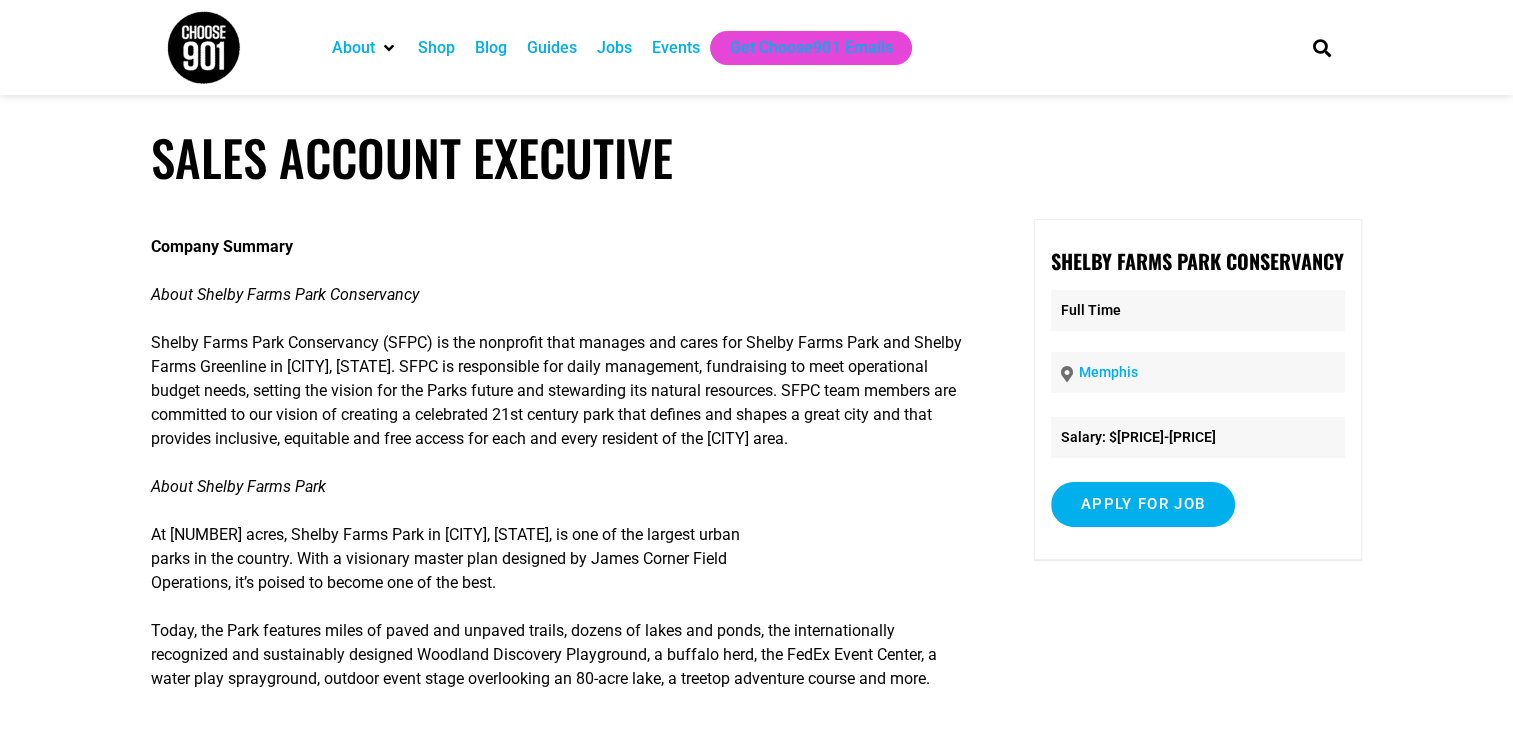click on "Sales Account Executive
Company Summary
About Shelby Farms Park Conservancy
Shelby Farms Park Conservancy (SFPC) is the nonprofit that manages and cares for Shelby Farms Park and Shelby Farms Greenline in Memphis, TN. SFPC is responsible for daily management, fundraising to meet operational budget needs, setting the vision for the Parks future and stewarding its natural resources. SFPC team members are committed to our vision of creating a celebrated 21st century park that defines and shapes a great city and that provides inclusive, equitable and free access for each and every resident of the Memphis area.
About Shelby Farms Park
At 4,500 acres, Shelby Farms Park in Memphis, Tennessee, is one of the largest urban
parks in the country. With a visionary master plan designed by James Corner Field
Operations, it’s poised to become one of the best.
Position Summary
Key Responsibilities
Event Center Sales + Revenue Generation" at bounding box center (756, 1978) 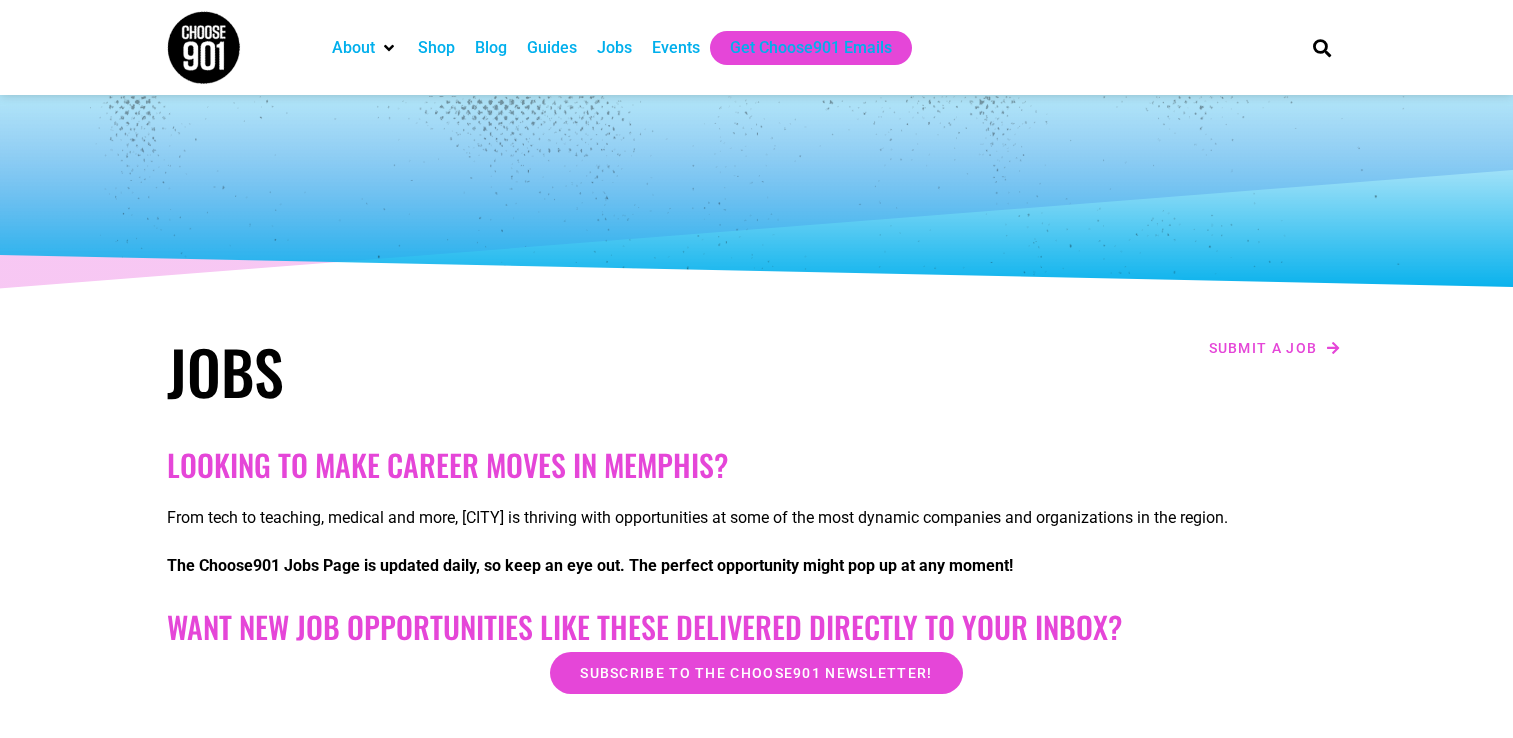 scroll, scrollTop: 1910, scrollLeft: 0, axis: vertical 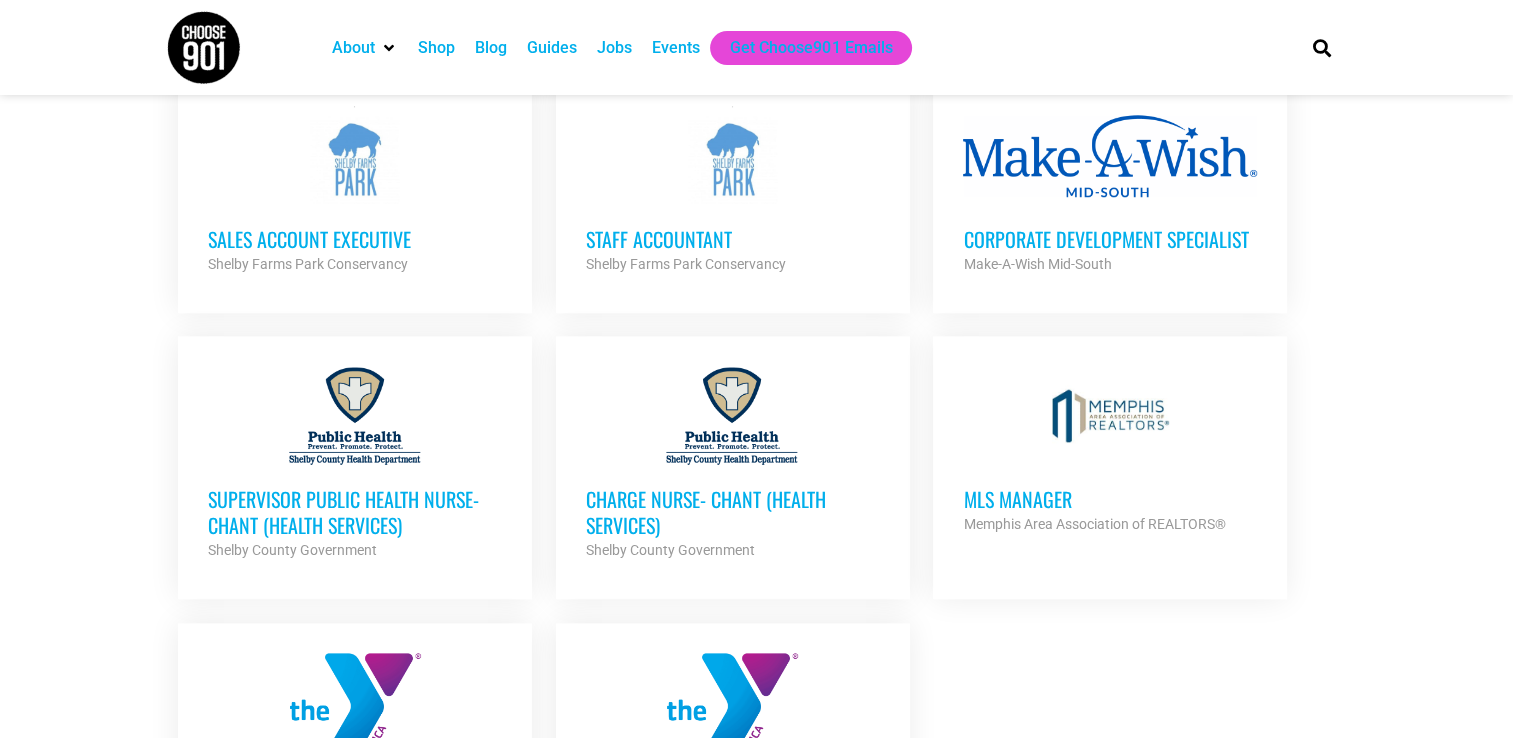 click at bounding box center (1110, 156) 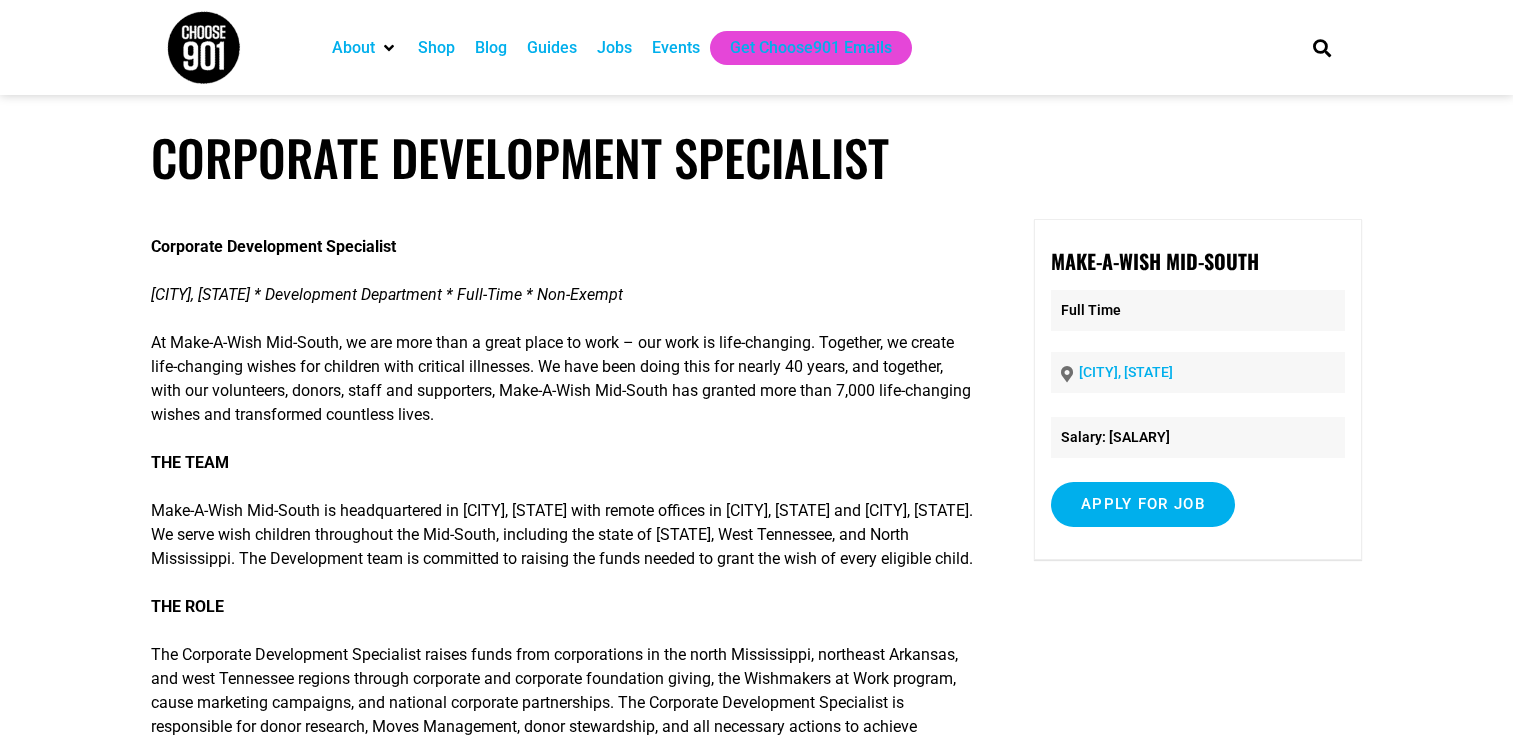 scroll, scrollTop: 0, scrollLeft: 0, axis: both 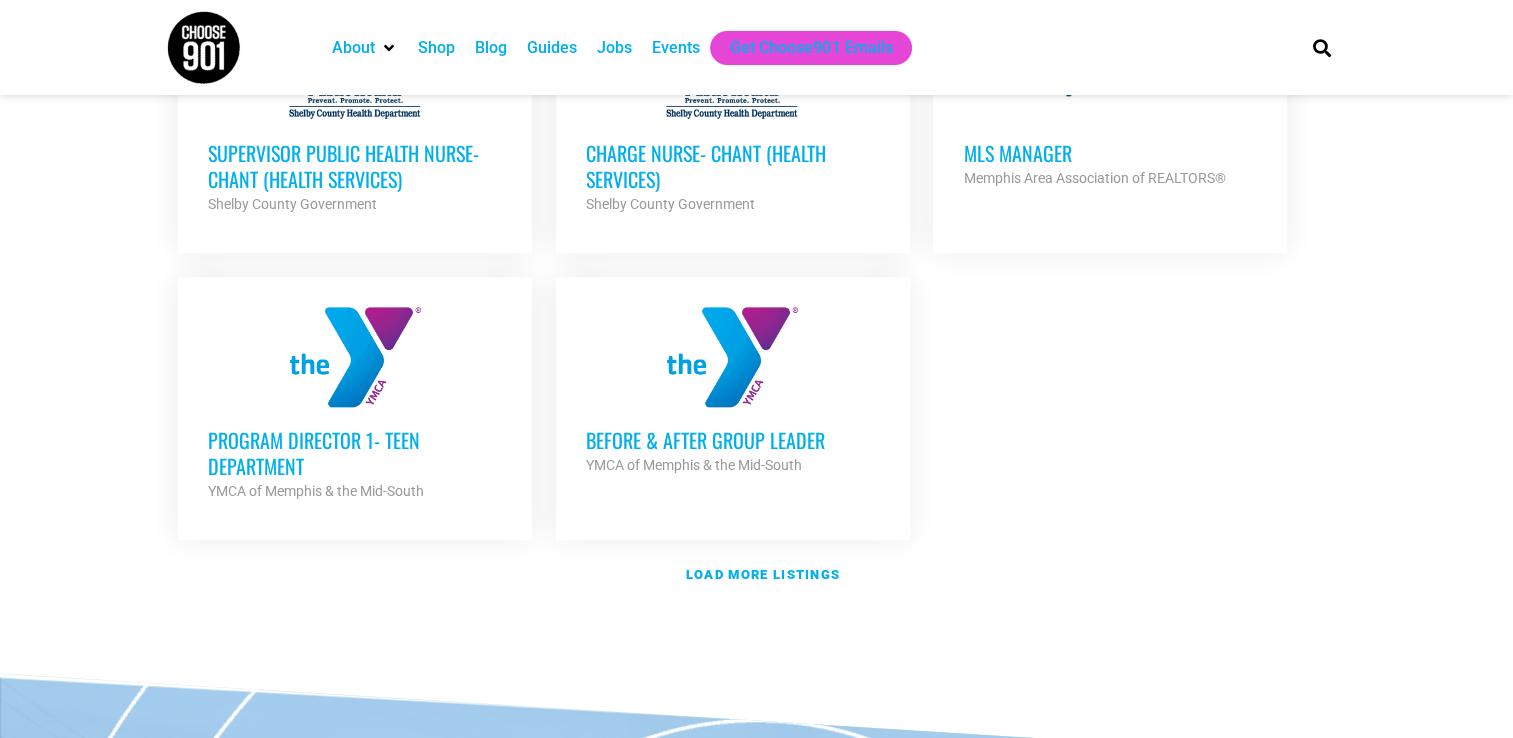 click at bounding box center (355, 357) 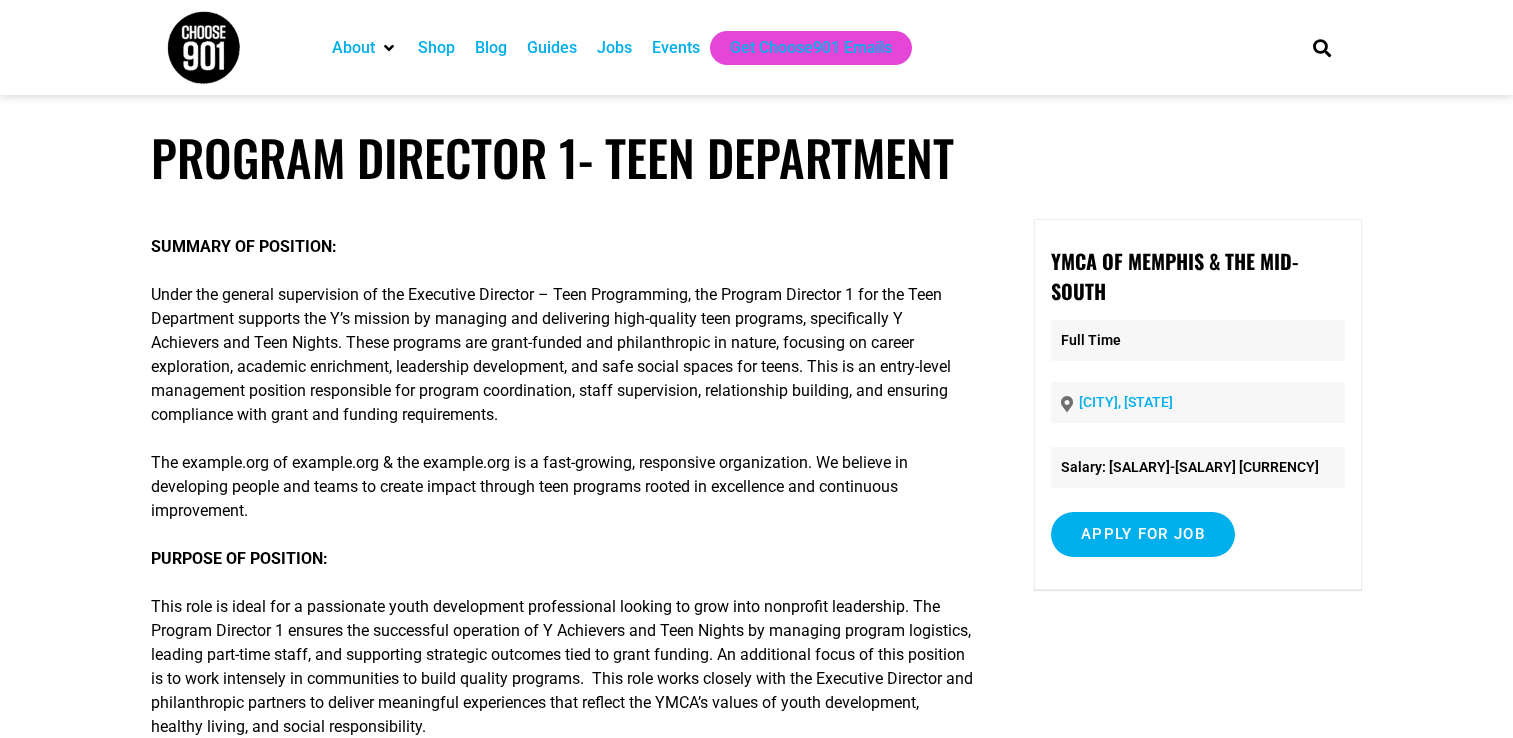 scroll, scrollTop: 0, scrollLeft: 0, axis: both 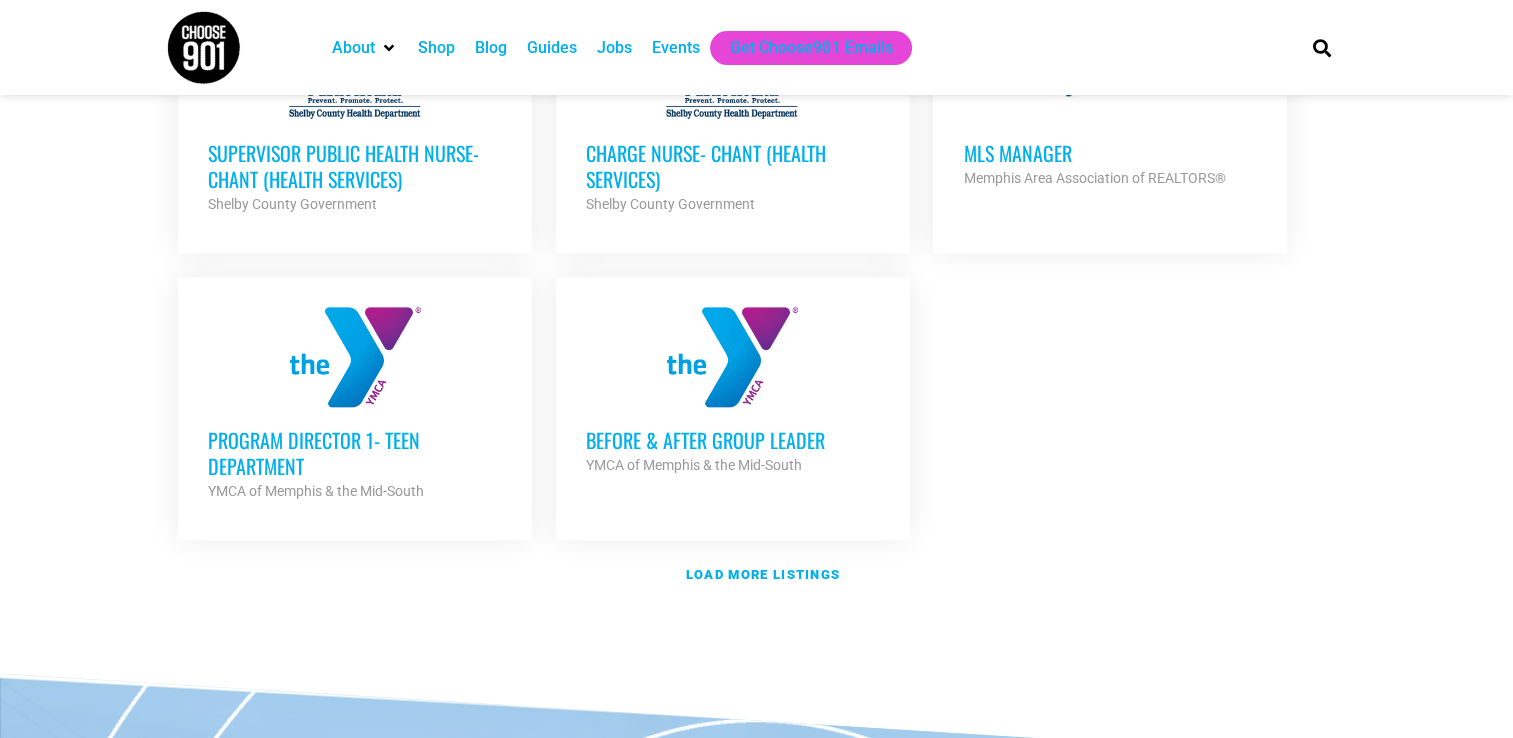 click on "Before & After Group Leader" at bounding box center [733, 440] 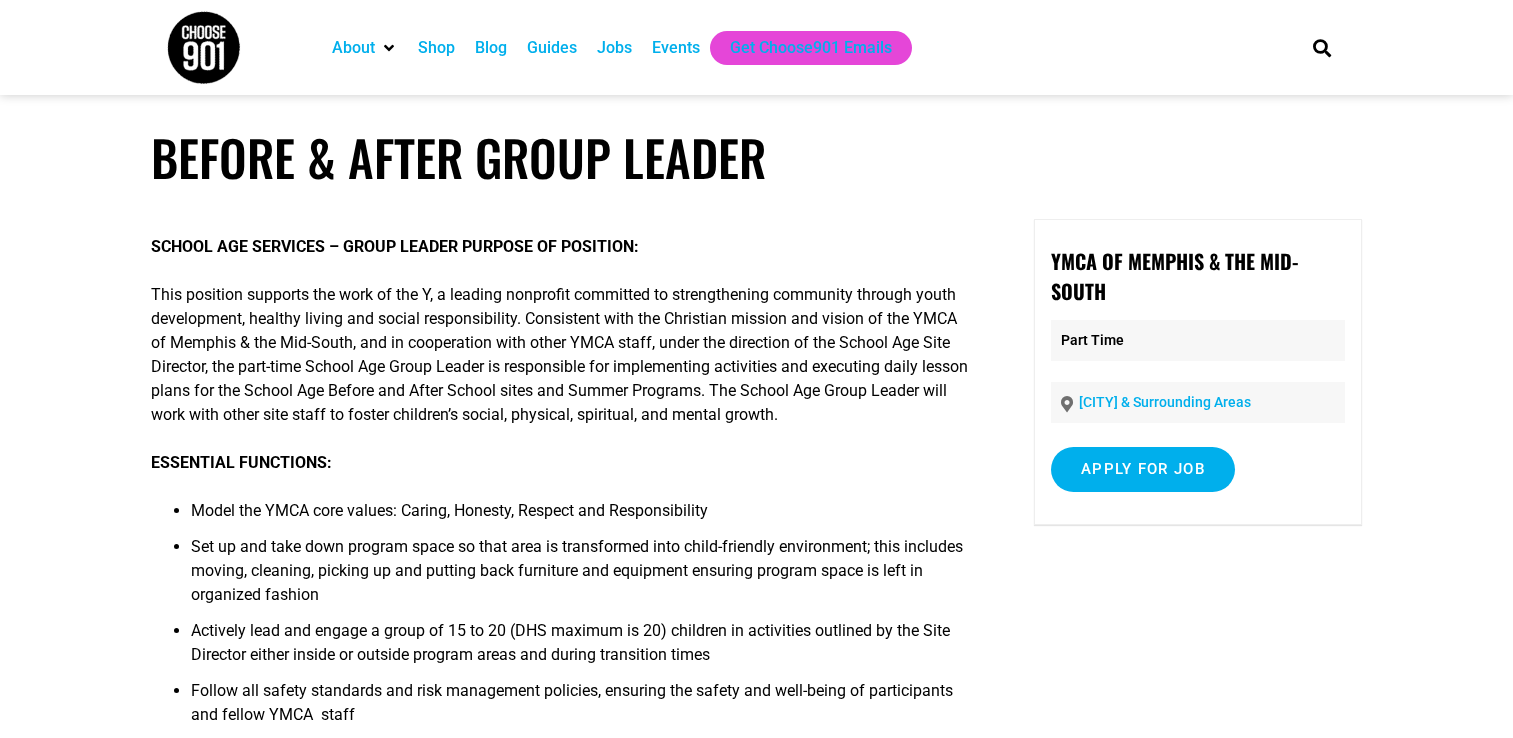 scroll, scrollTop: 0, scrollLeft: 0, axis: both 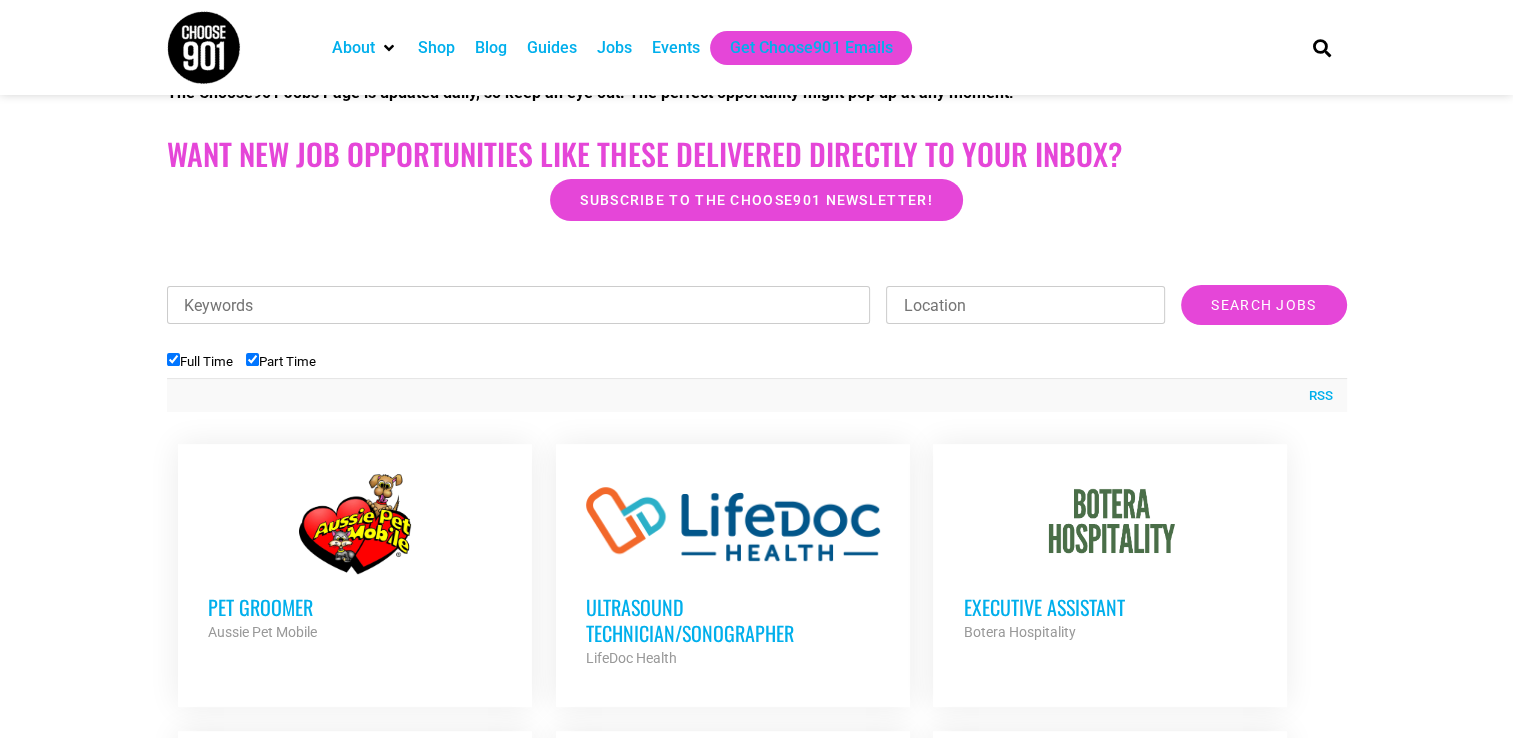 click on "Full Time" at bounding box center (200, 361) 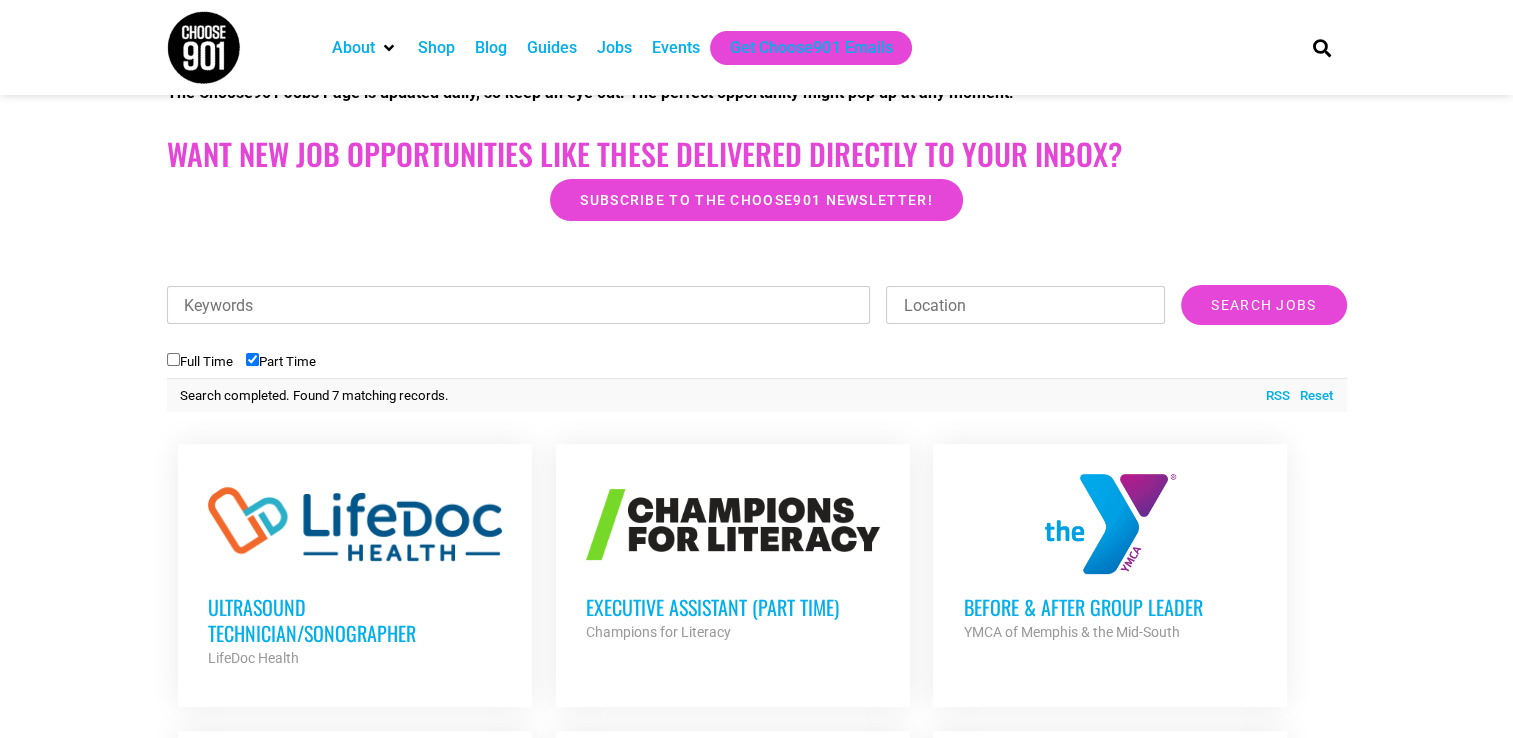 click on "Ultrasound Technician/Sonographer" at bounding box center (355, 620) 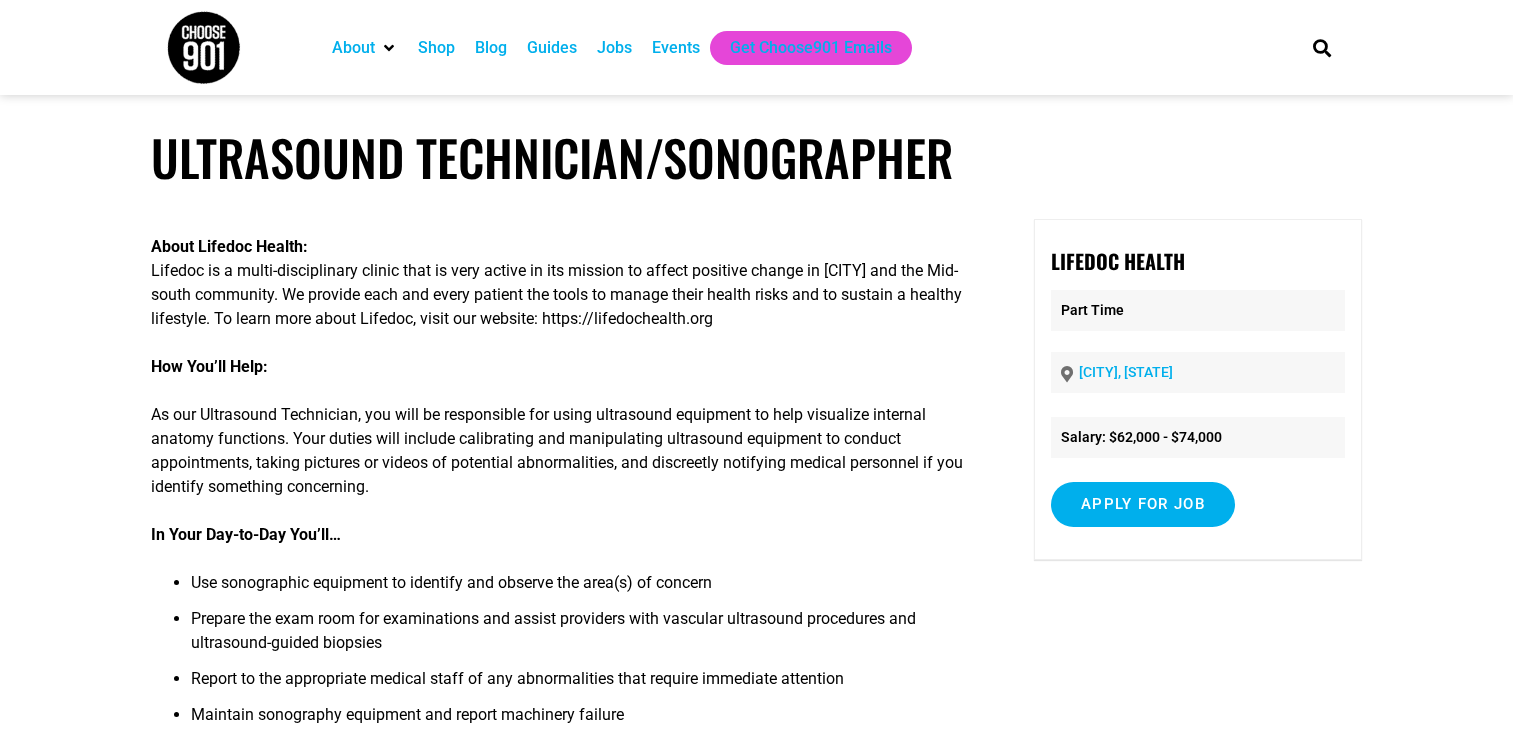 scroll, scrollTop: 0, scrollLeft: 0, axis: both 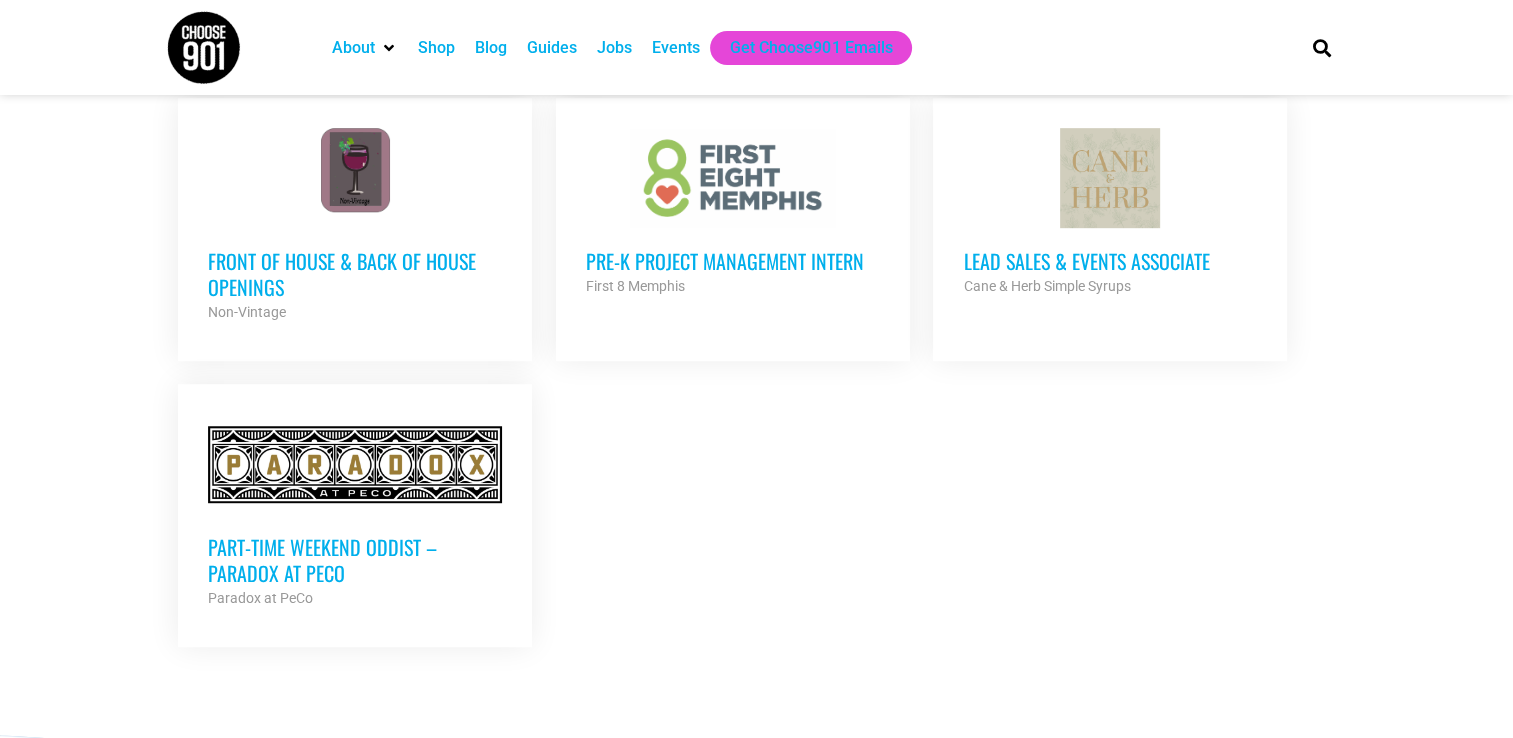 click on "Lead Sales & Events Associate" at bounding box center [1110, 261] 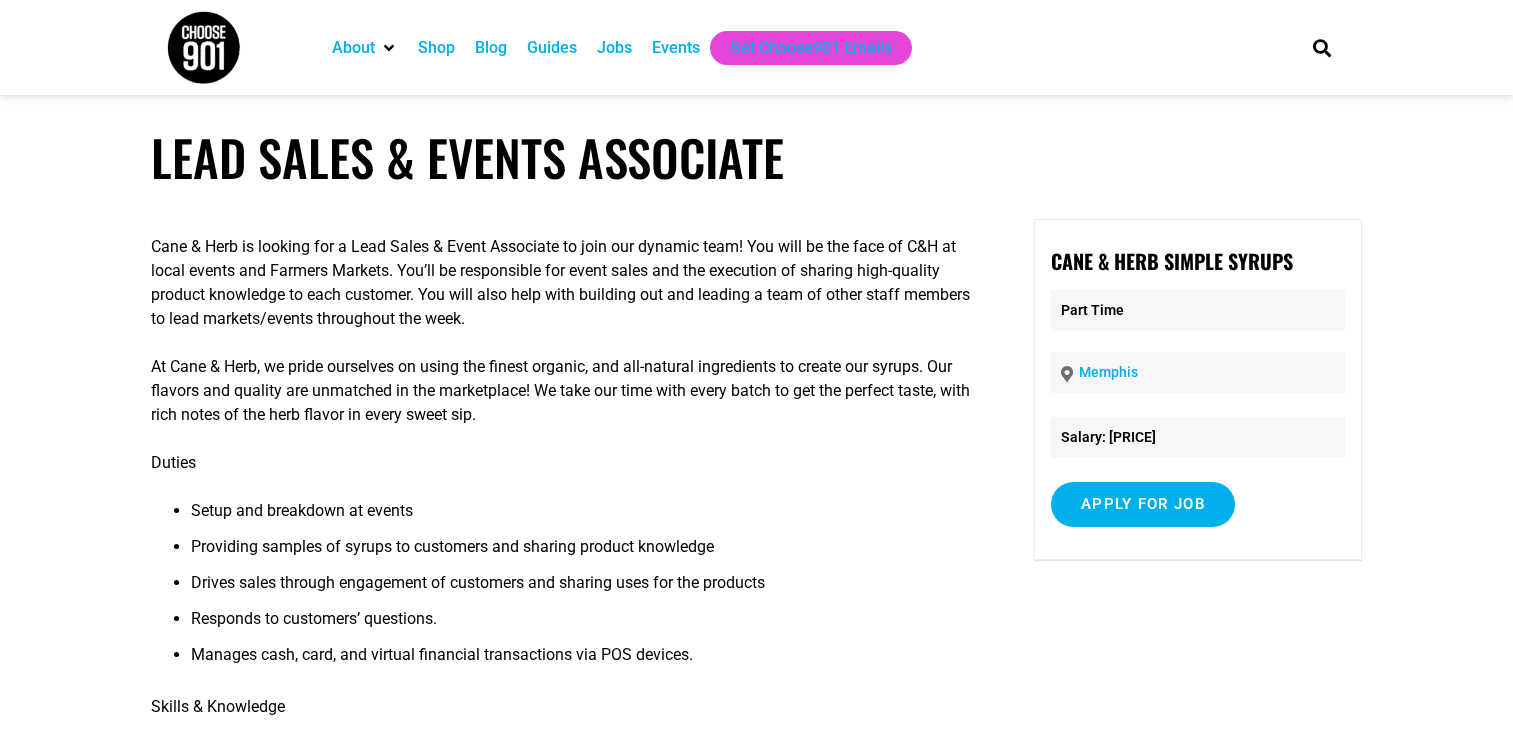 scroll, scrollTop: 0, scrollLeft: 0, axis: both 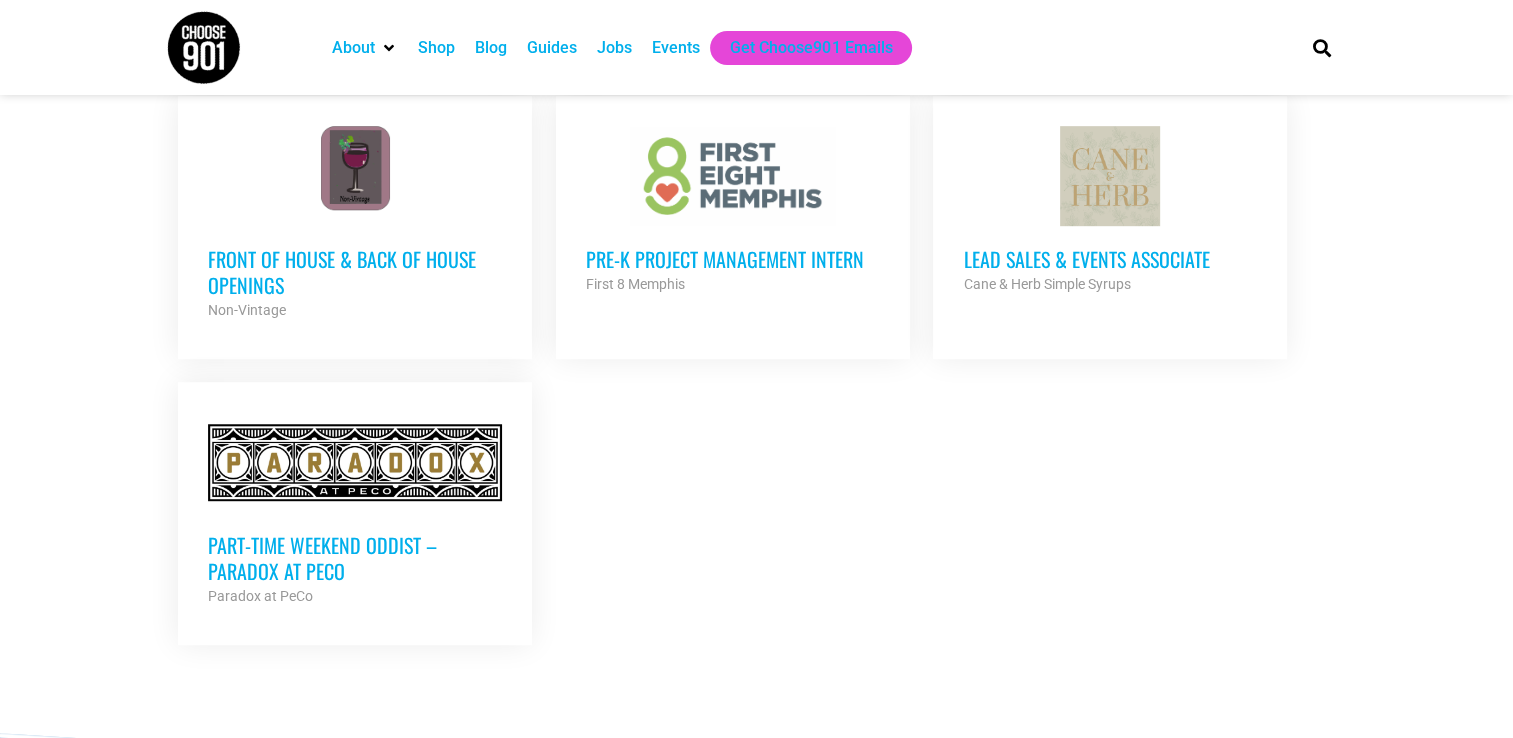 click on "Part-Time Weekend Oddist – Paradox at PeCo" at bounding box center (355, 558) 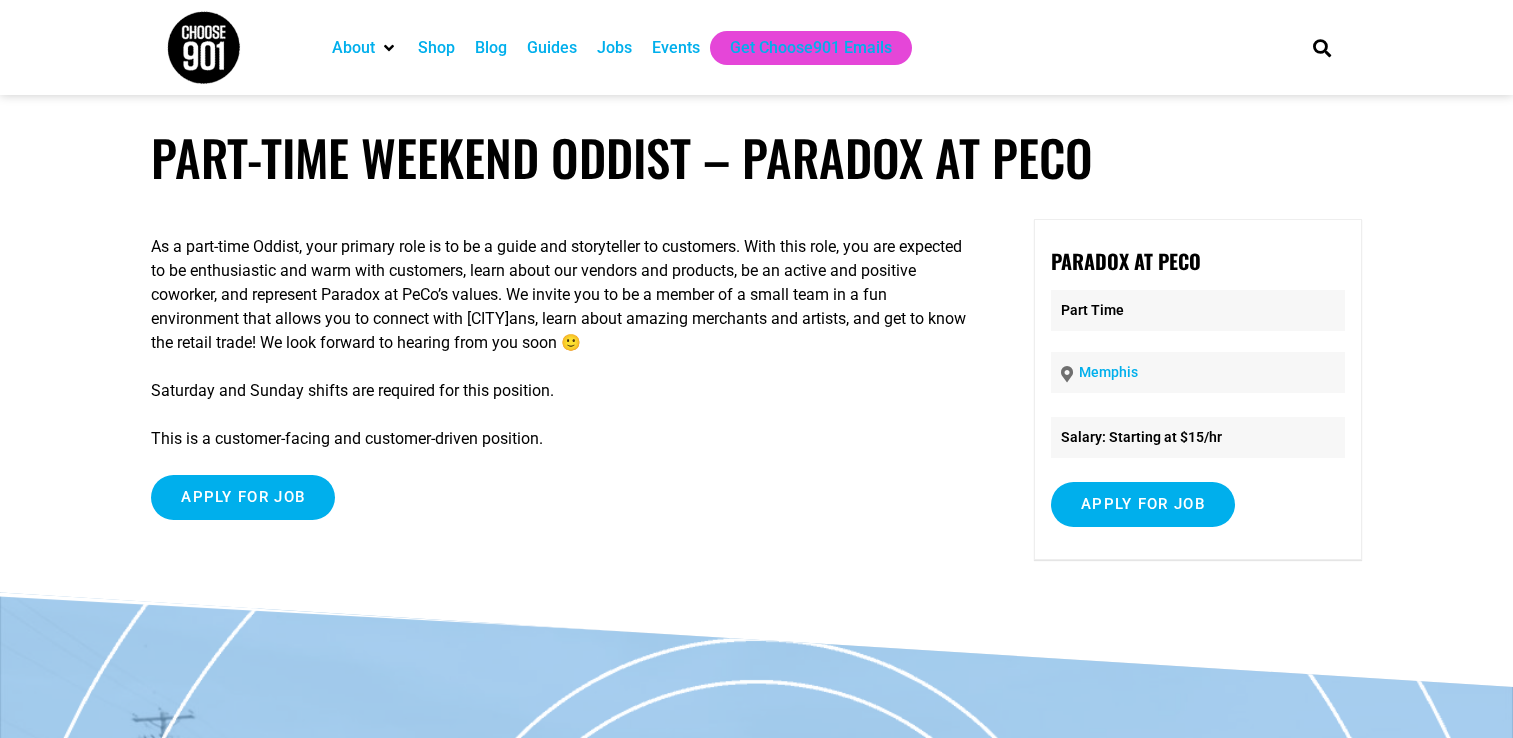 scroll, scrollTop: 0, scrollLeft: 0, axis: both 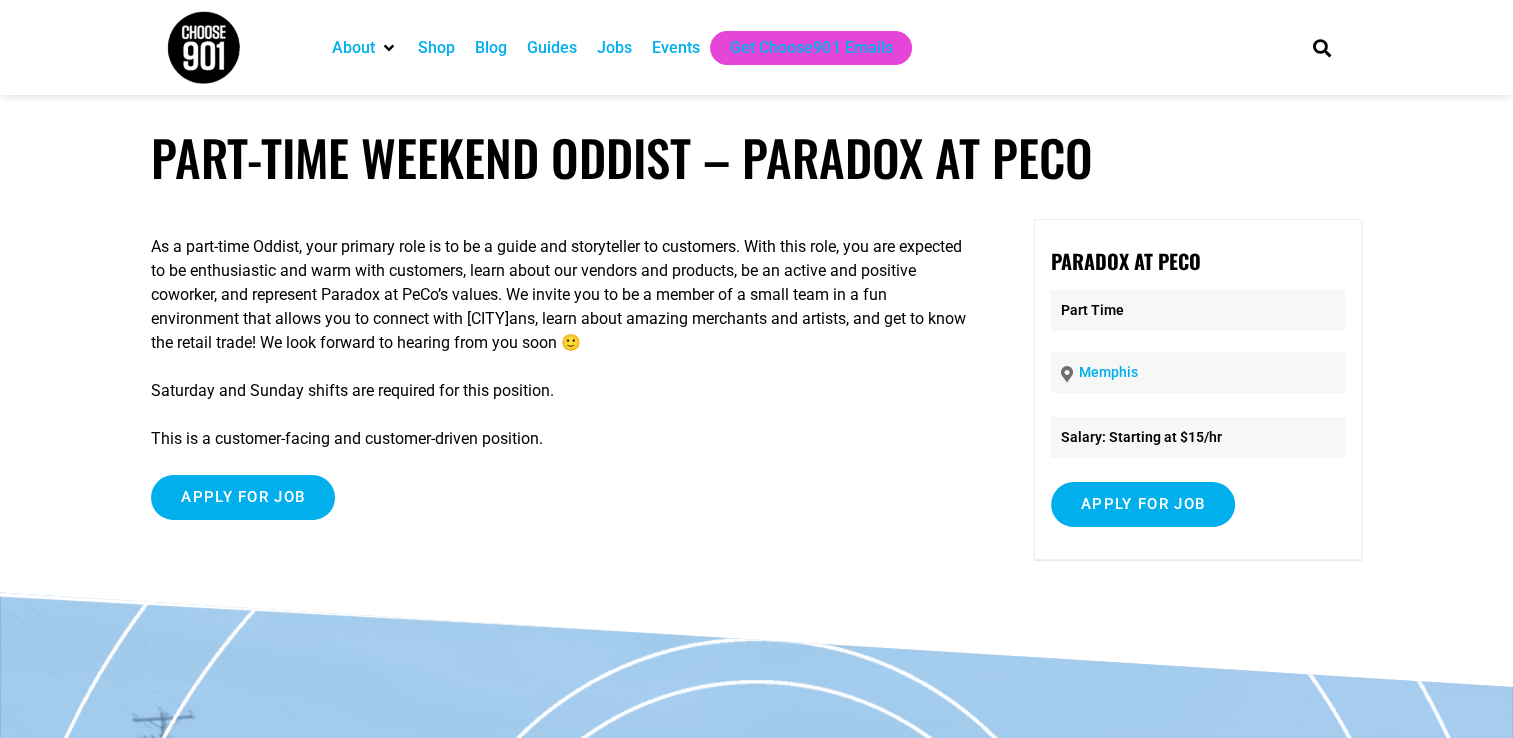 click on "Guides" at bounding box center [552, 48] 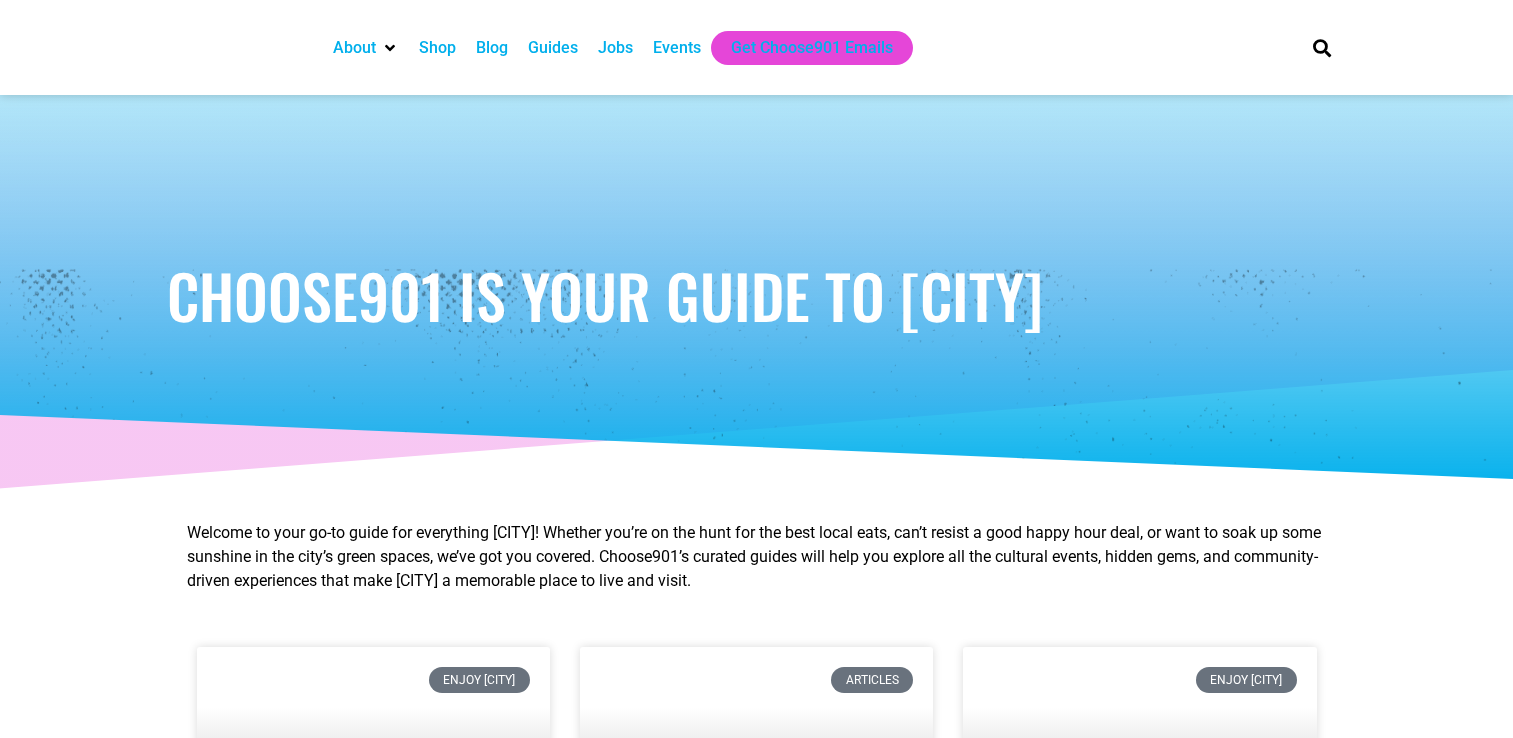scroll, scrollTop: 0, scrollLeft: 0, axis: both 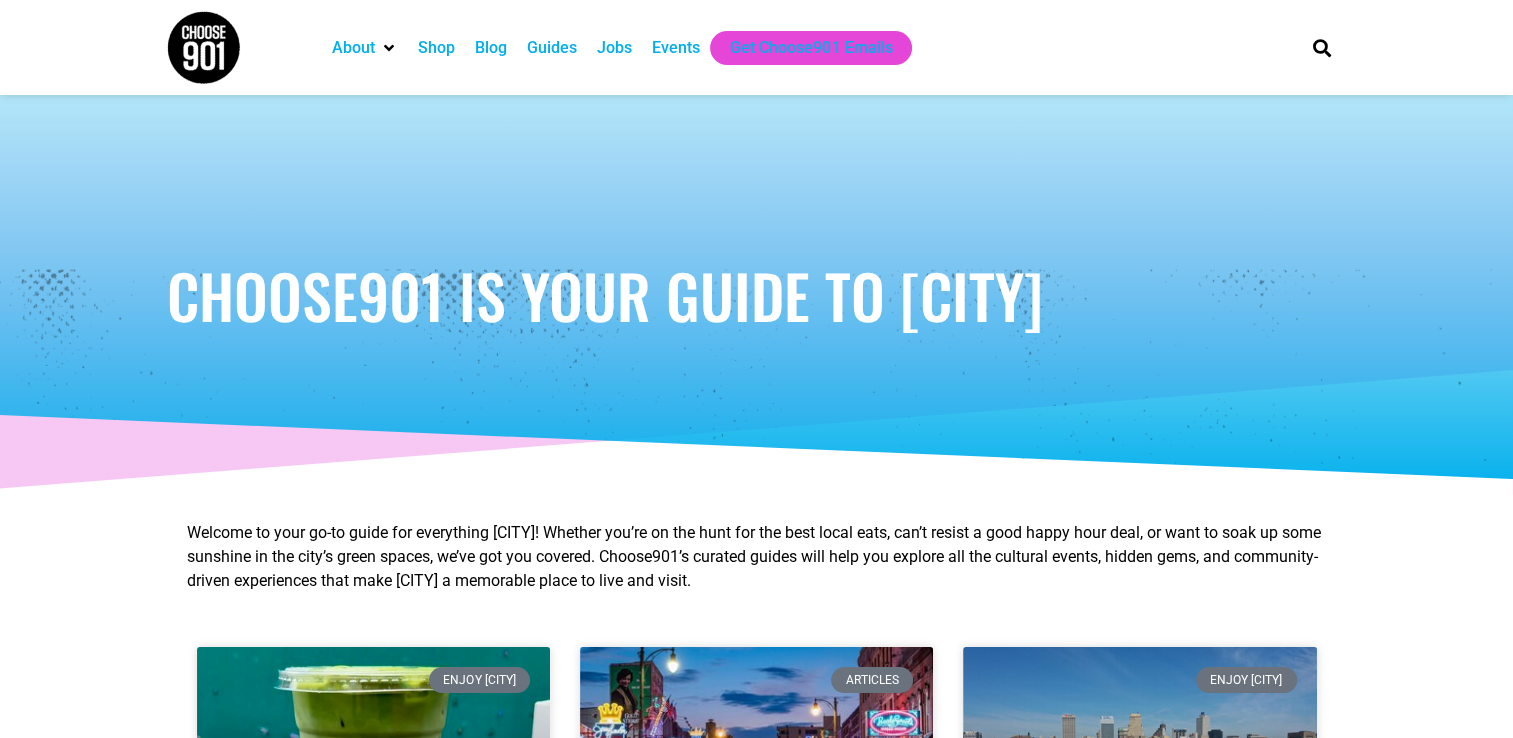 click on "Events" at bounding box center [676, 48] 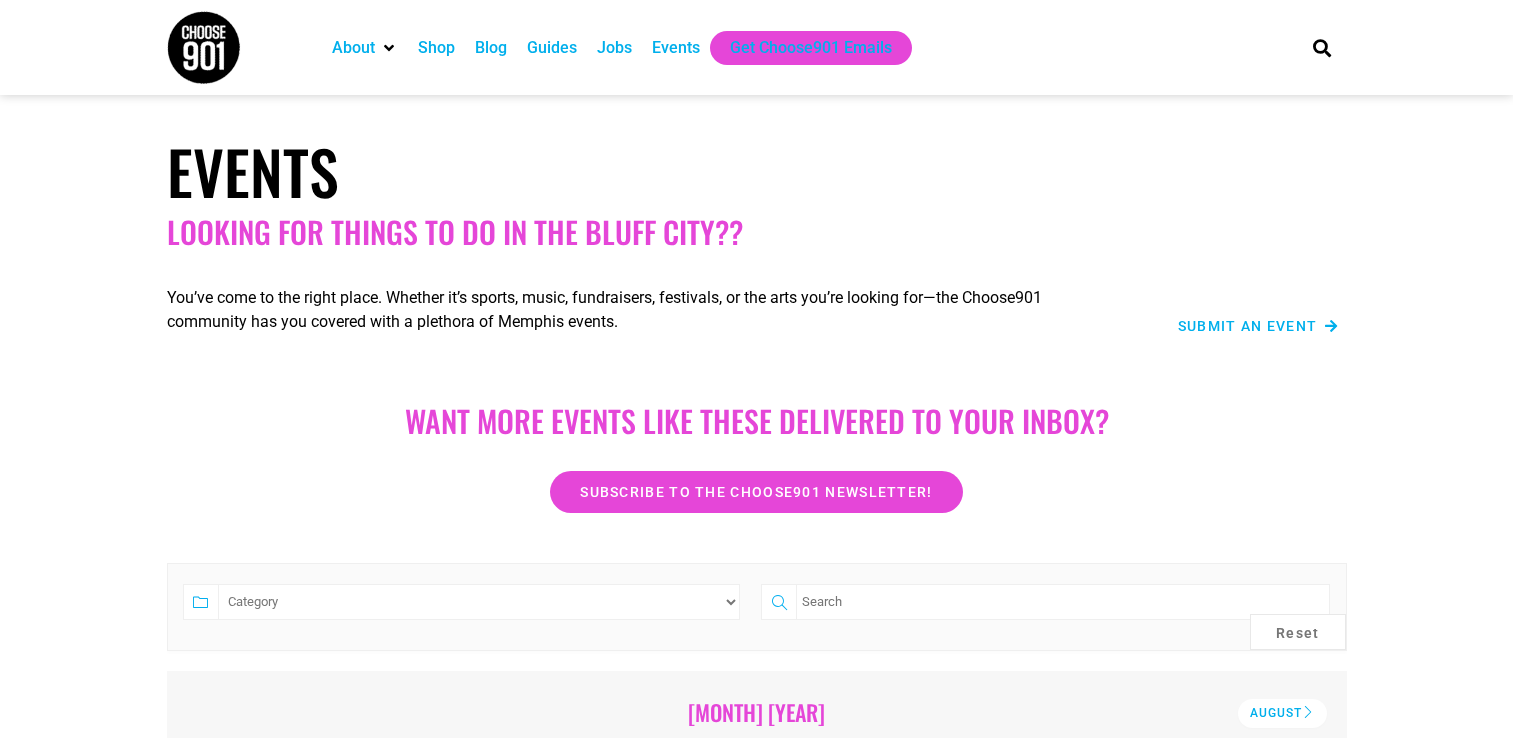 scroll, scrollTop: 0, scrollLeft: 0, axis: both 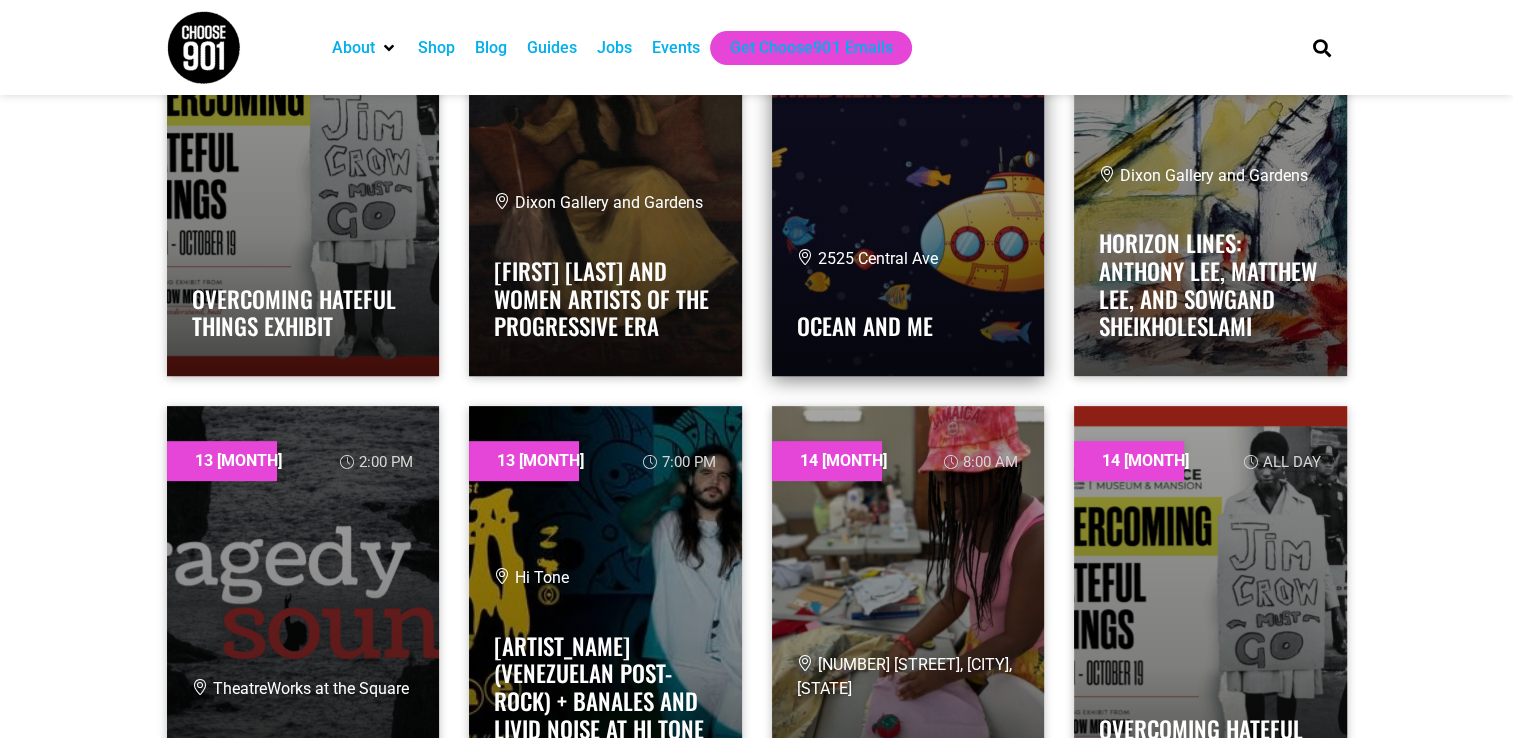 click at bounding box center (908, 176) 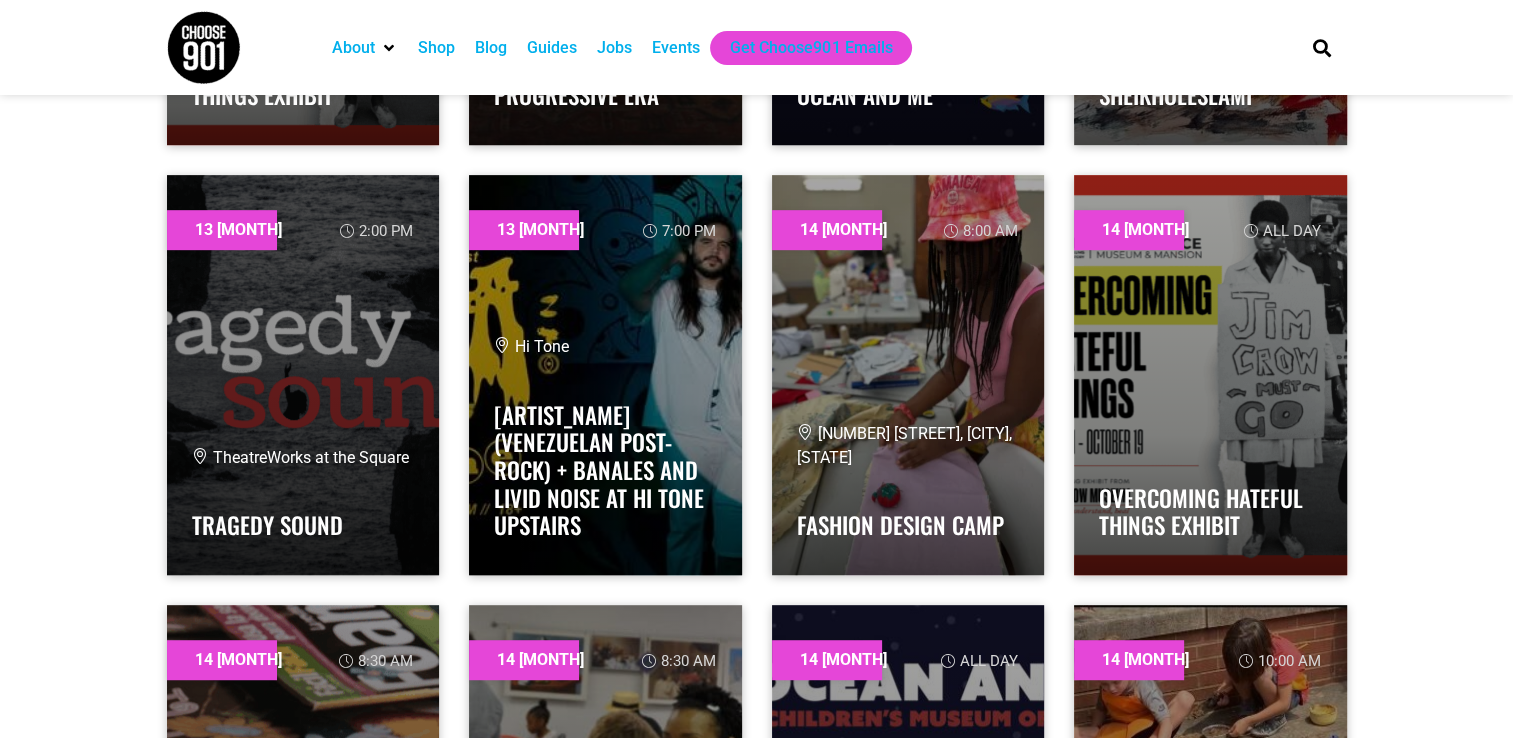 scroll, scrollTop: 1060, scrollLeft: 0, axis: vertical 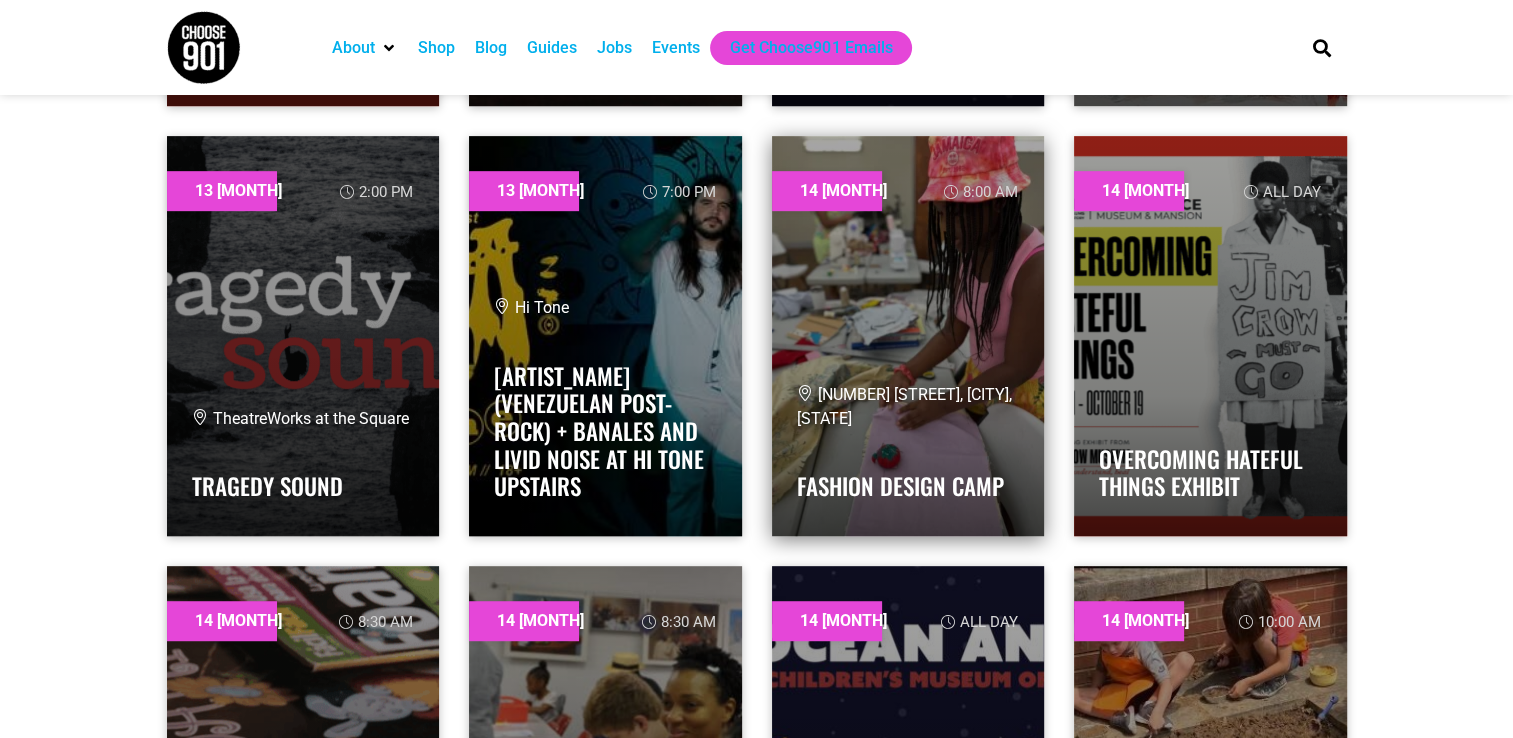 click at bounding box center [908, 336] 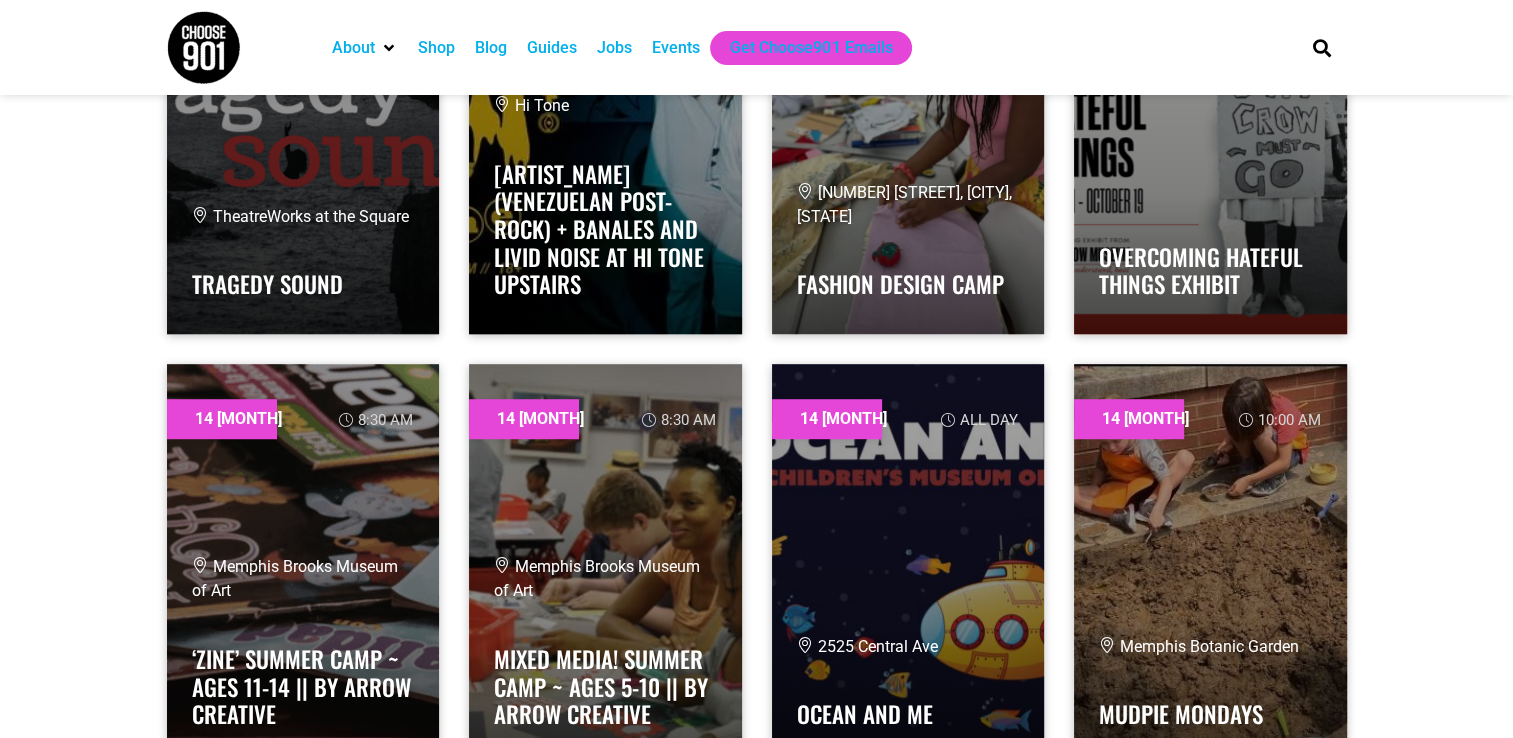 scroll, scrollTop: 1300, scrollLeft: 0, axis: vertical 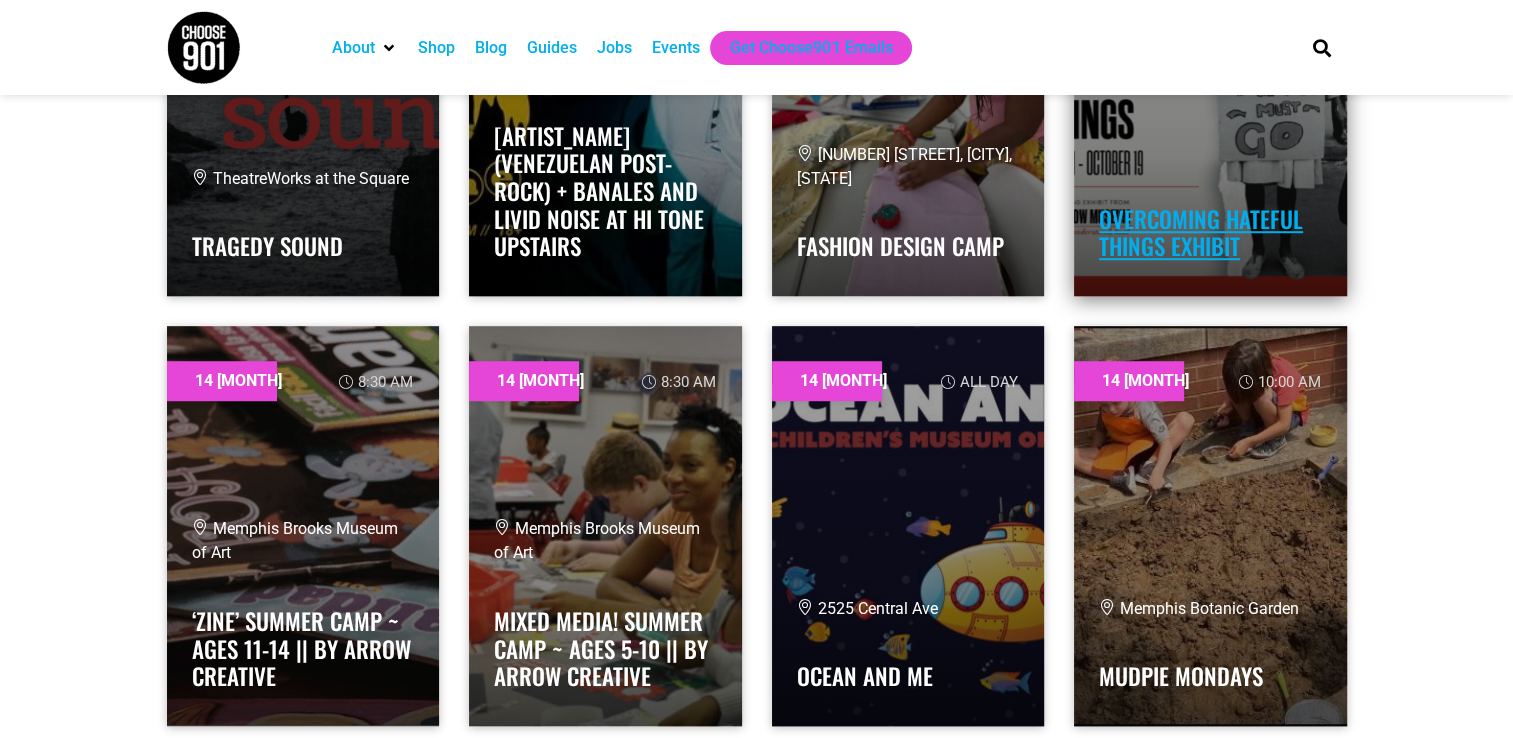 click on "Overcoming Hateful Things Exhibit" at bounding box center [1201, 233] 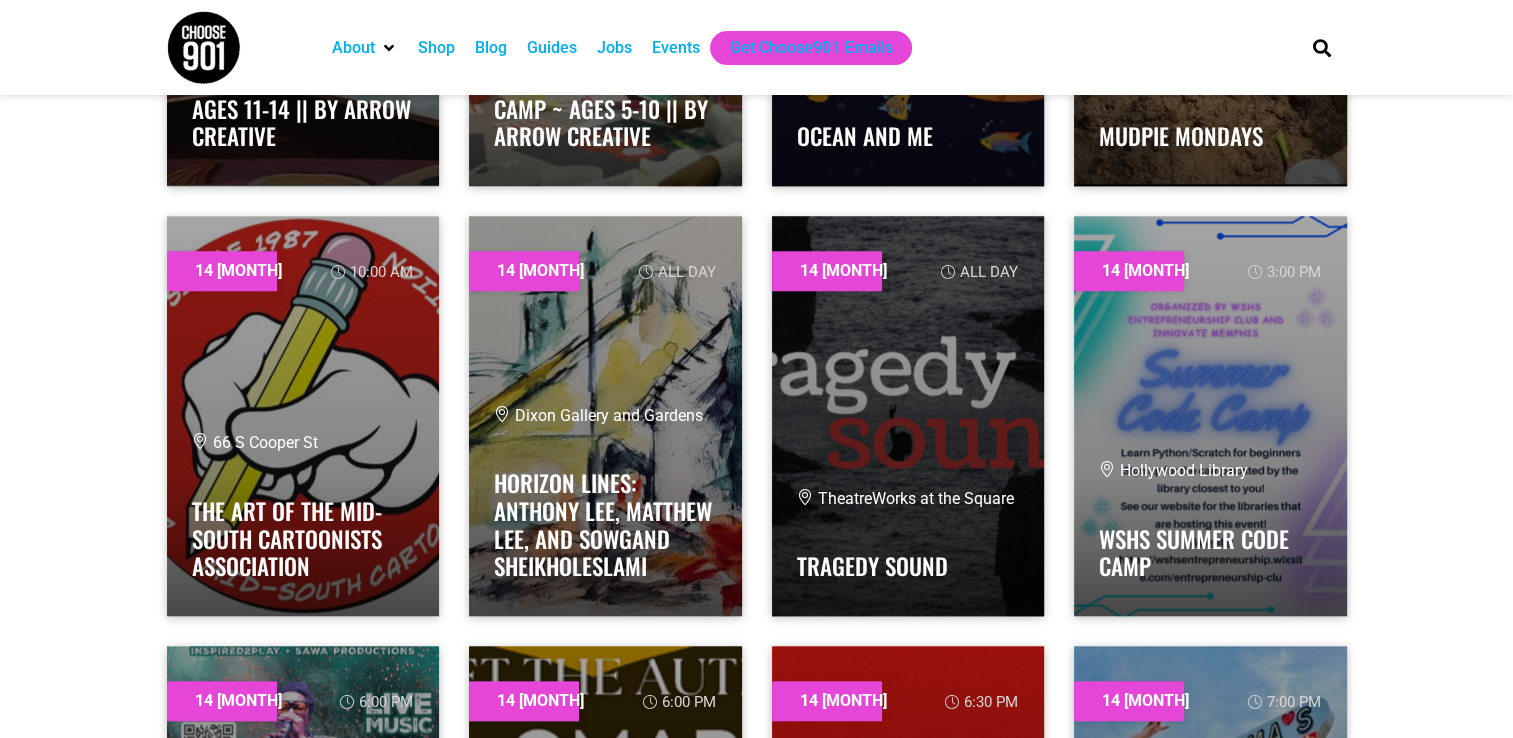 scroll, scrollTop: 1916, scrollLeft: 0, axis: vertical 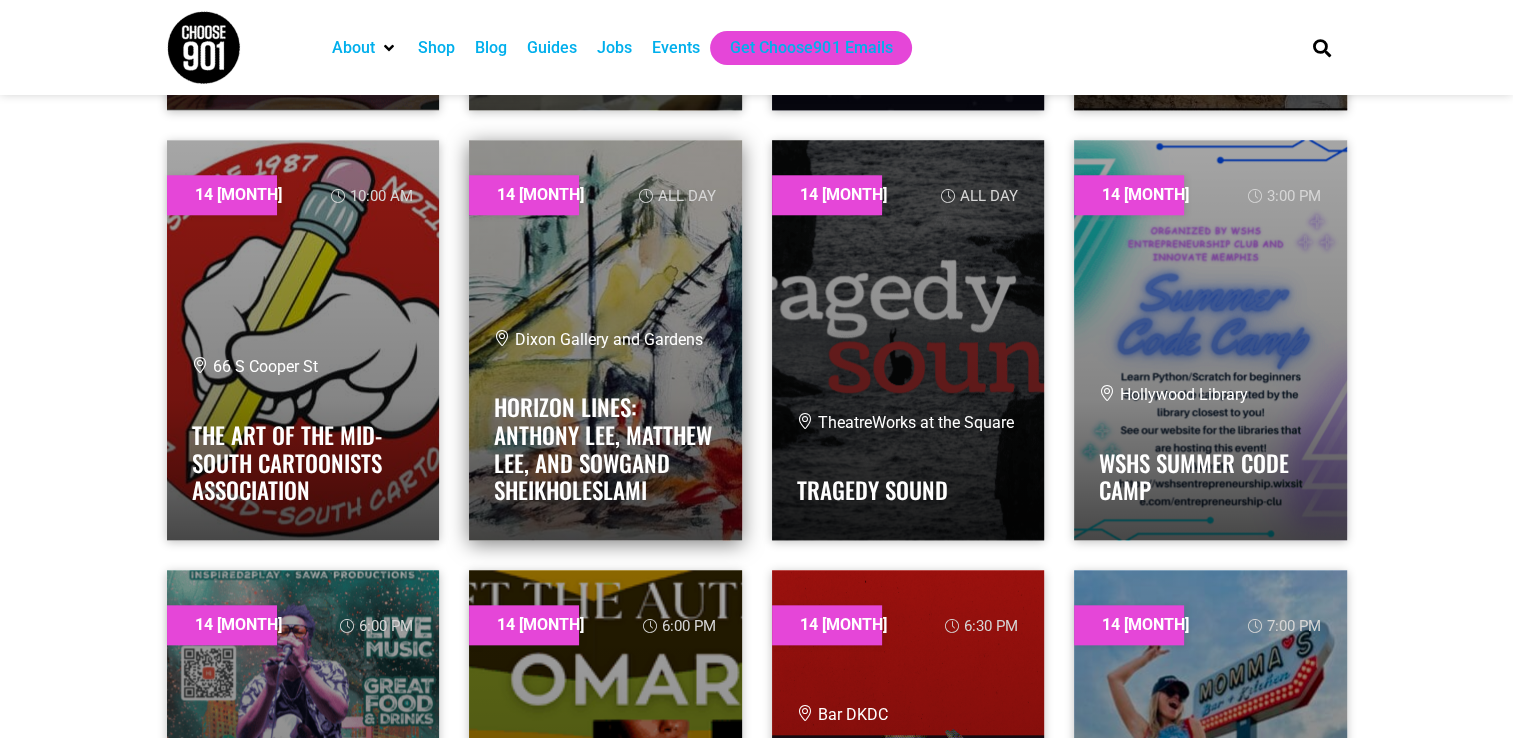 click on "Horizon Lines: Anthony Lee, Matthew Lee, and Sowgand Sheikholeslami" at bounding box center [605, 443] 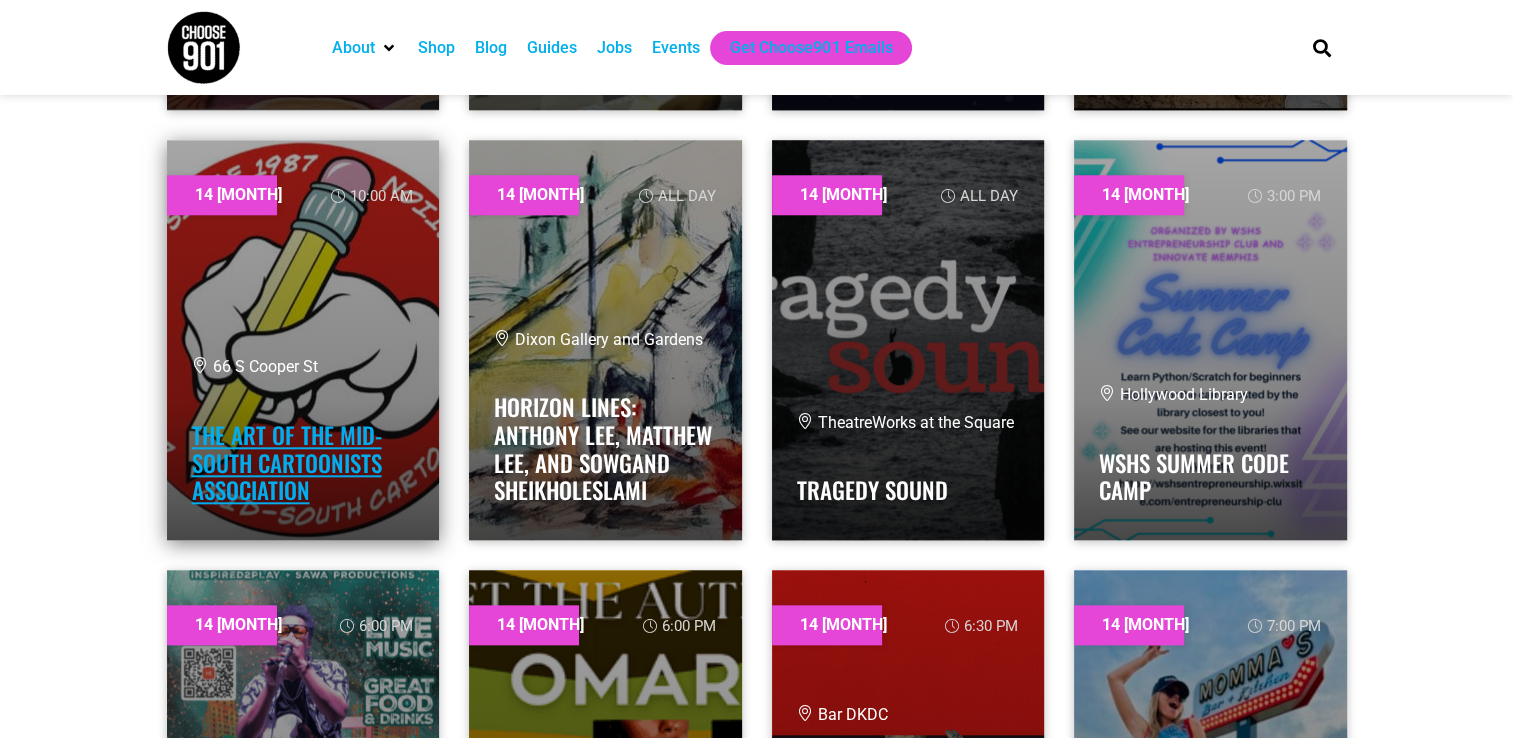 click on "The Art of the Mid-South Cartoonists Association" at bounding box center [287, 462] 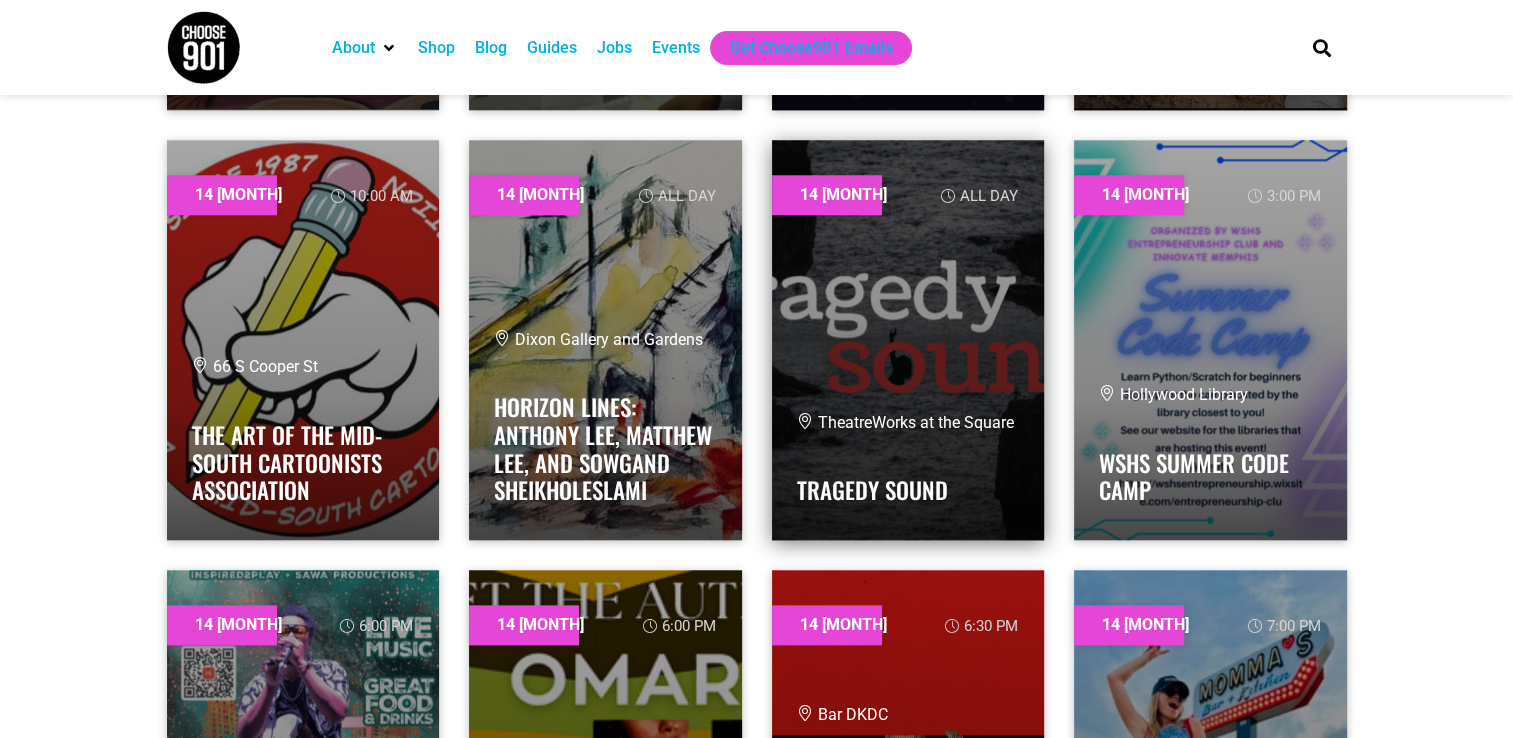 click at bounding box center (908, 340) 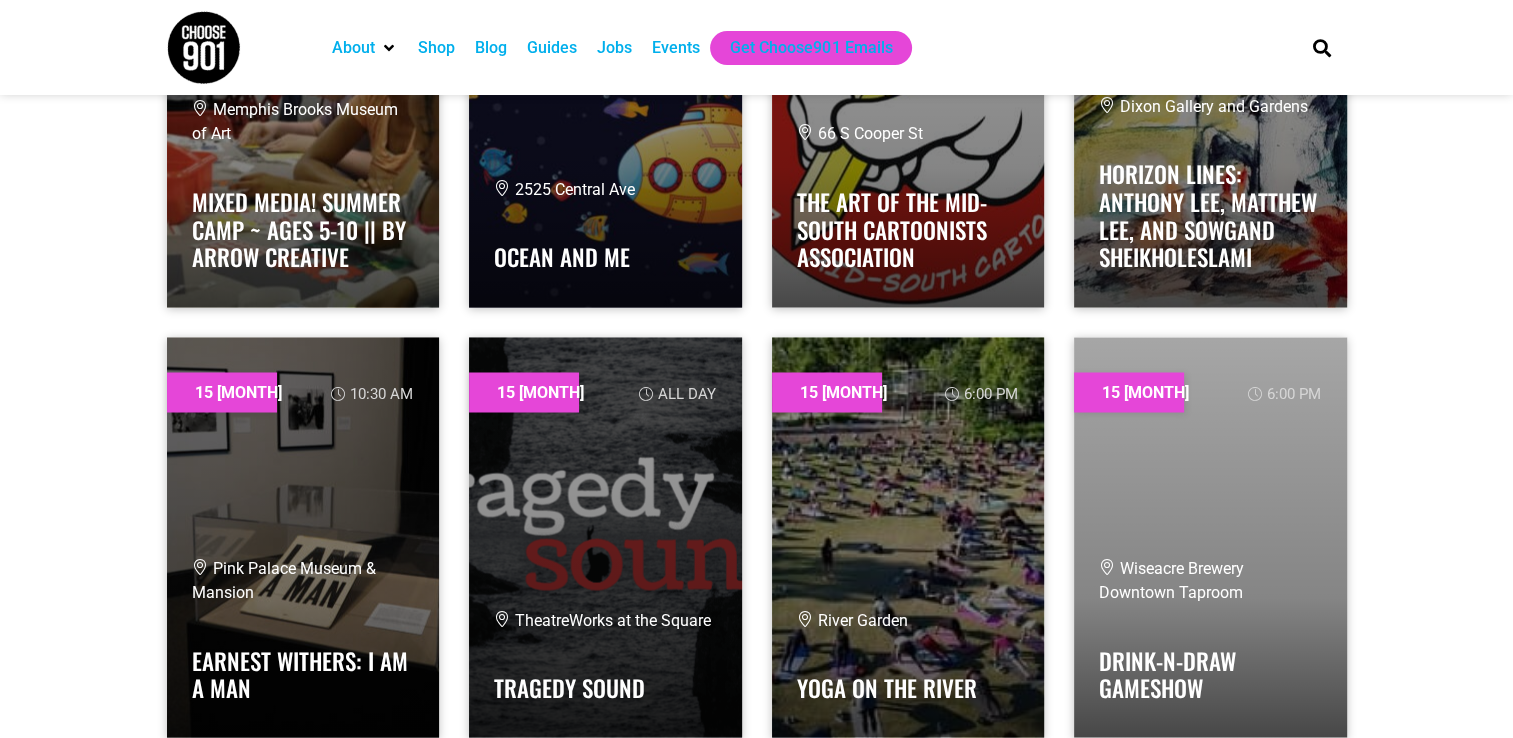 scroll, scrollTop: 3901, scrollLeft: 0, axis: vertical 